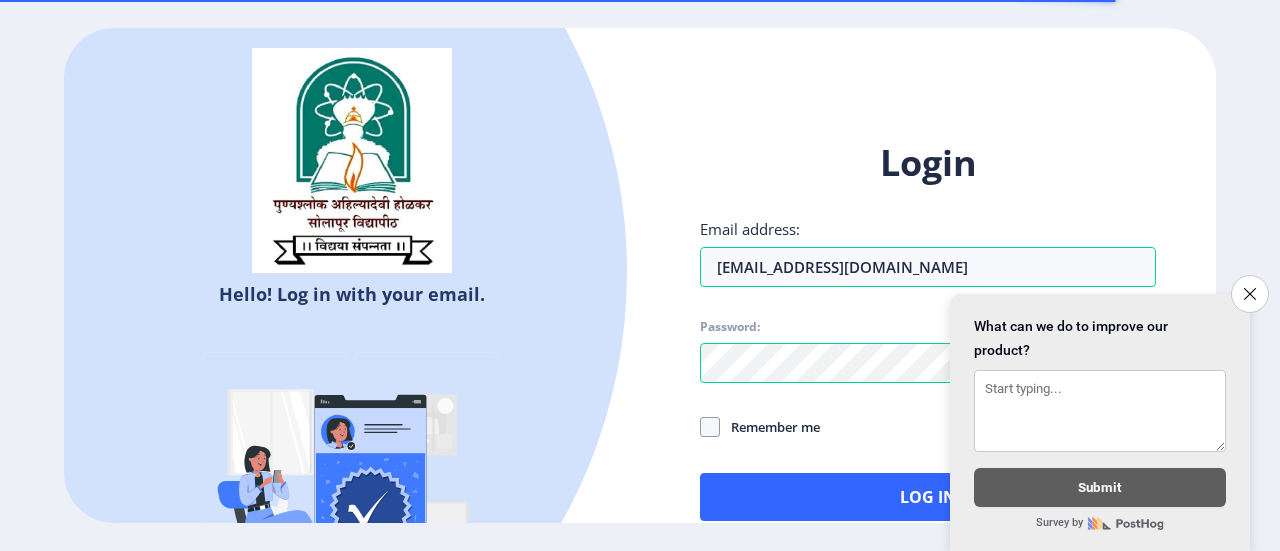 scroll, scrollTop: 0, scrollLeft: 0, axis: both 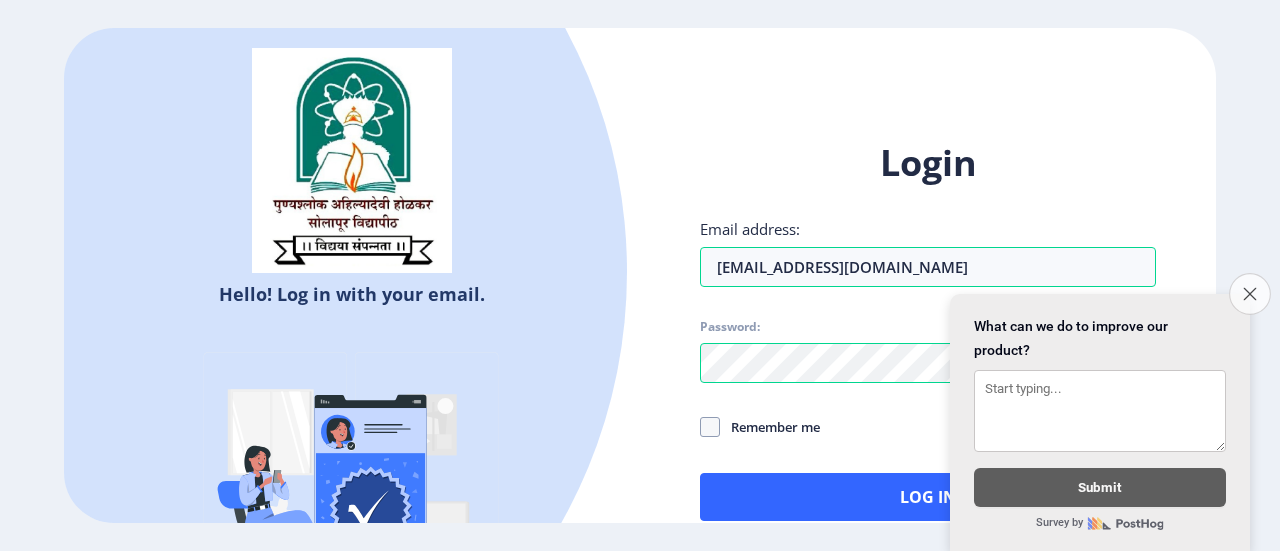 click on "Close survey" 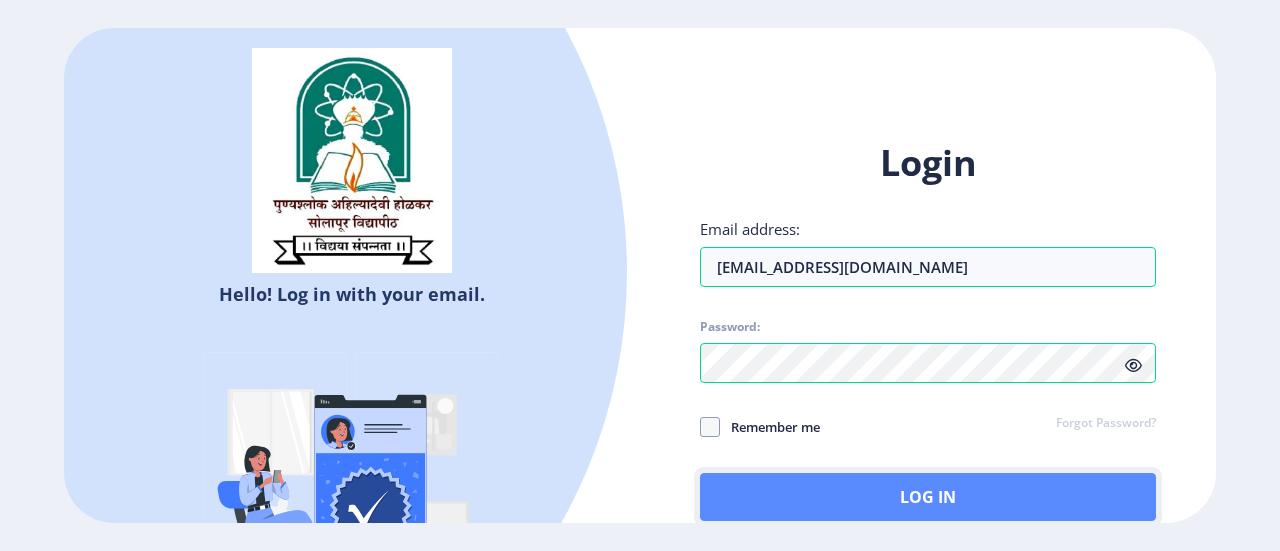 click on "Log In" 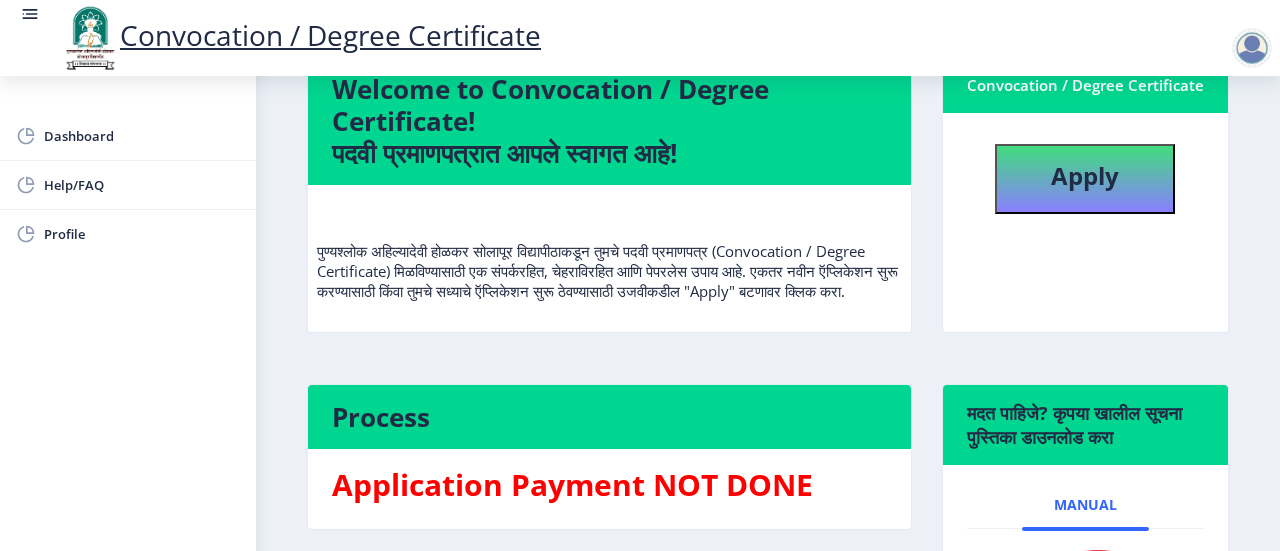 scroll, scrollTop: 159, scrollLeft: 0, axis: vertical 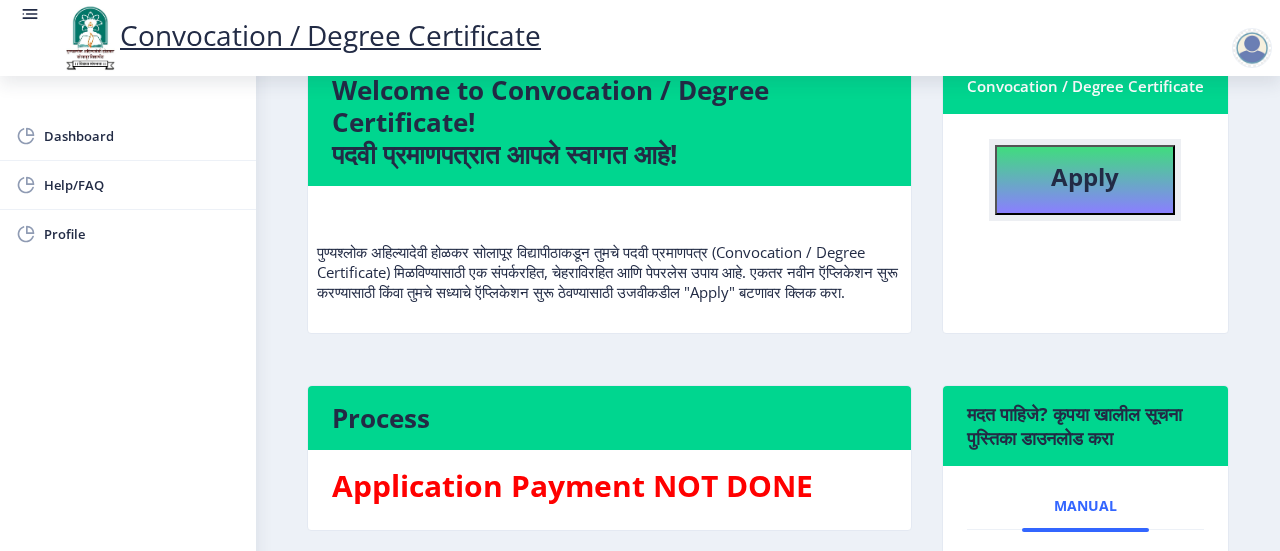 click on "Apply" 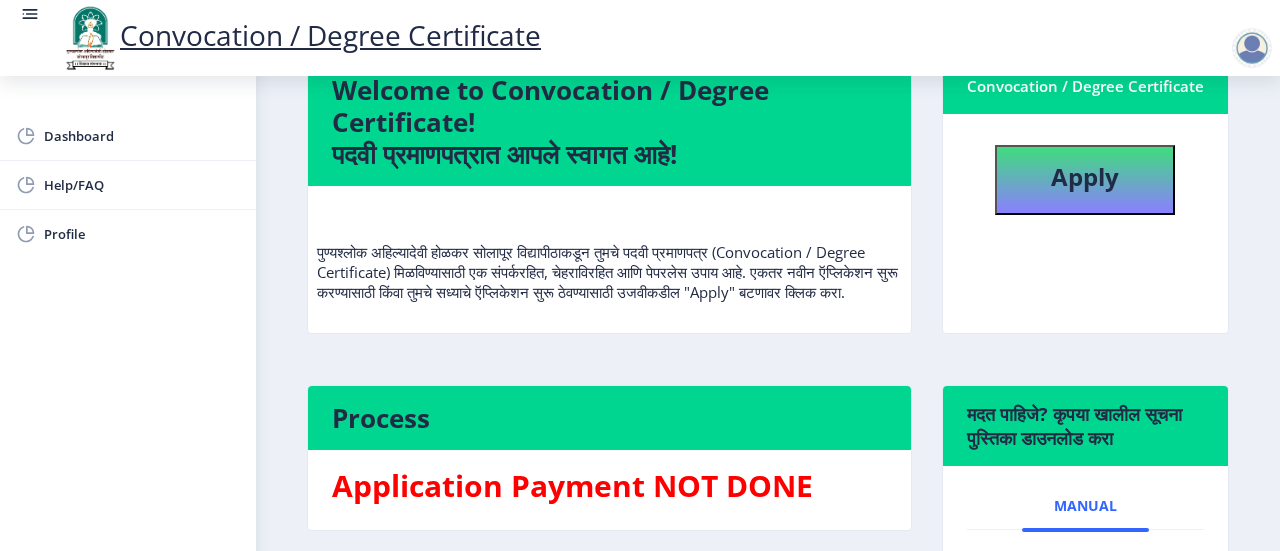 select 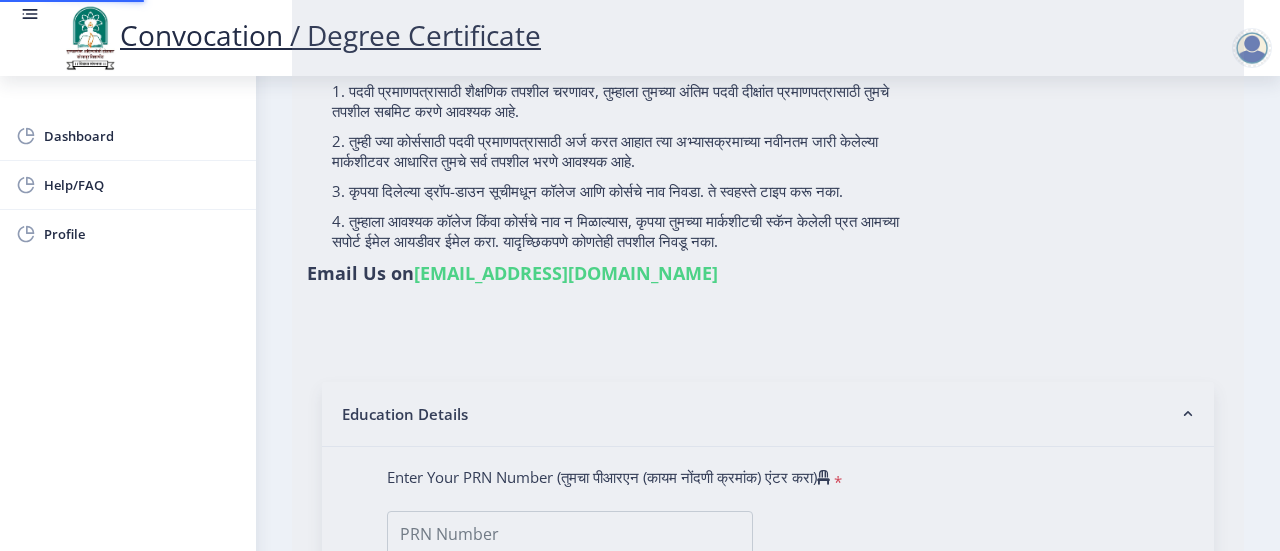 scroll, scrollTop: 0, scrollLeft: 0, axis: both 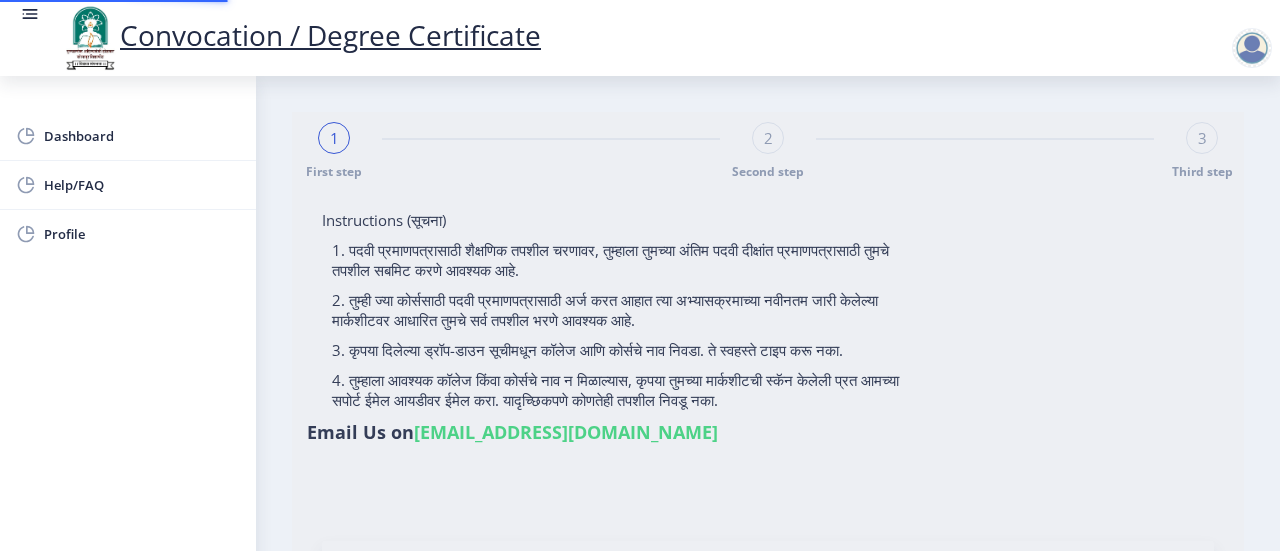 type on "[PERSON_NAME]" 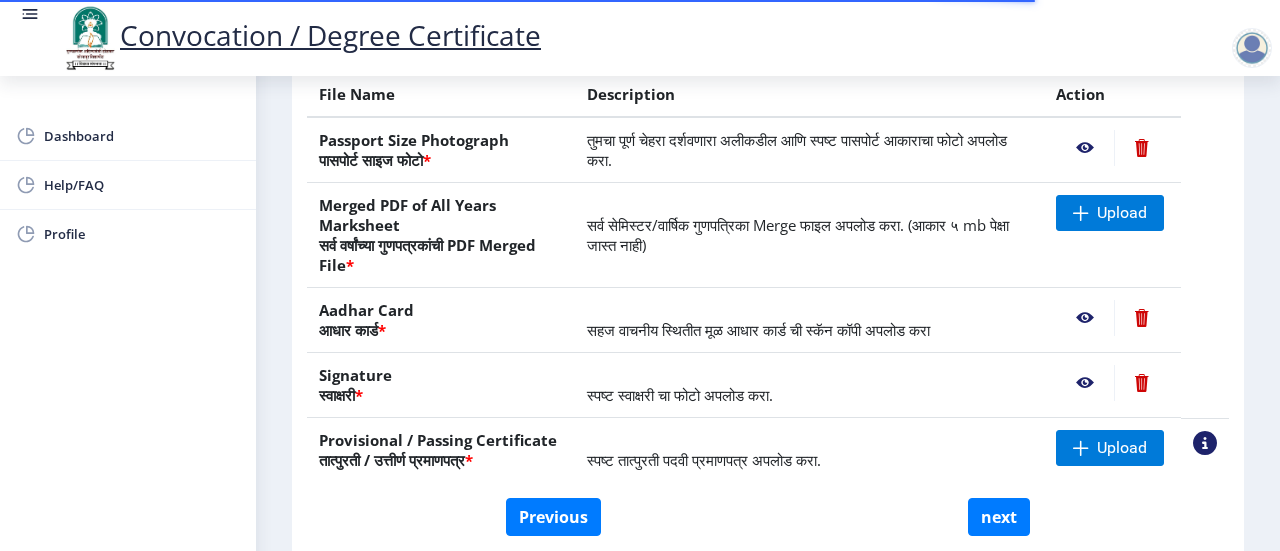 scroll, scrollTop: 392, scrollLeft: 0, axis: vertical 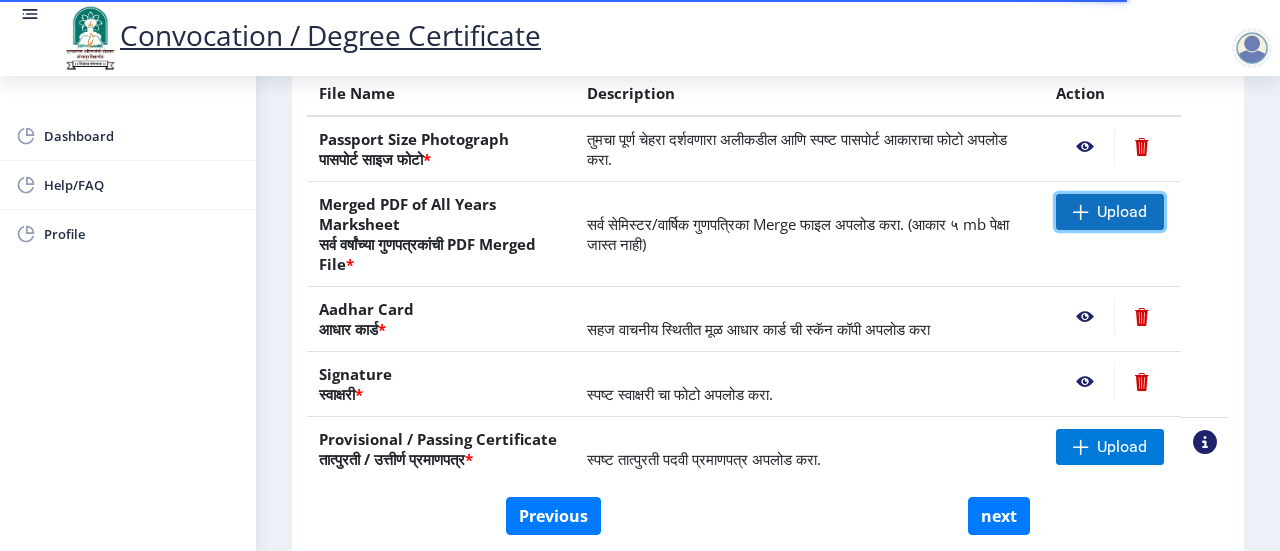 click on "Upload" 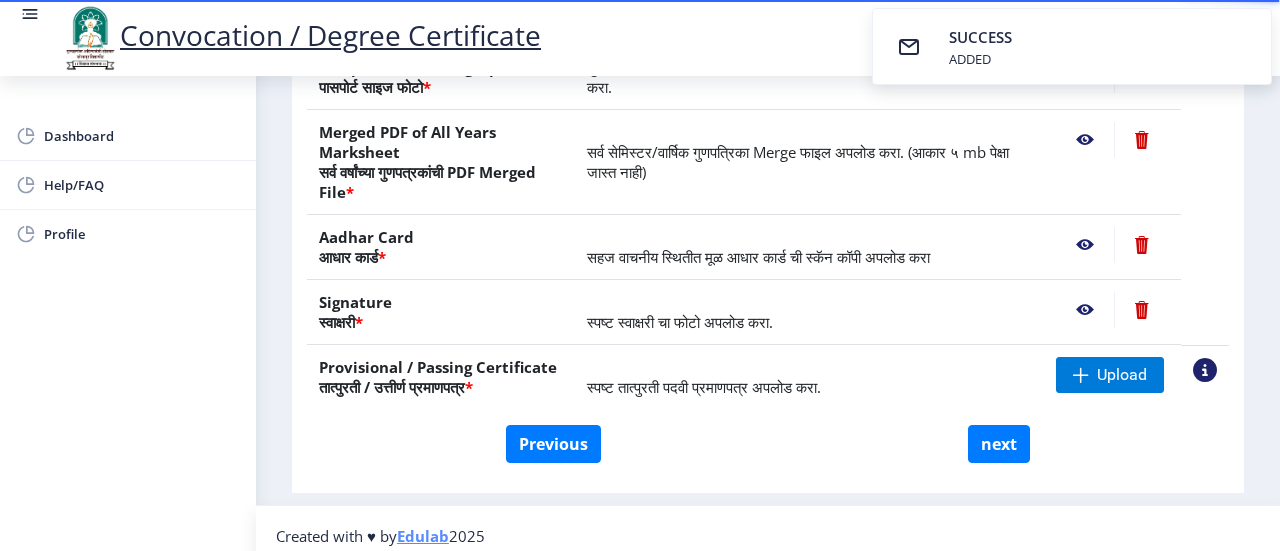 scroll, scrollTop: 476, scrollLeft: 0, axis: vertical 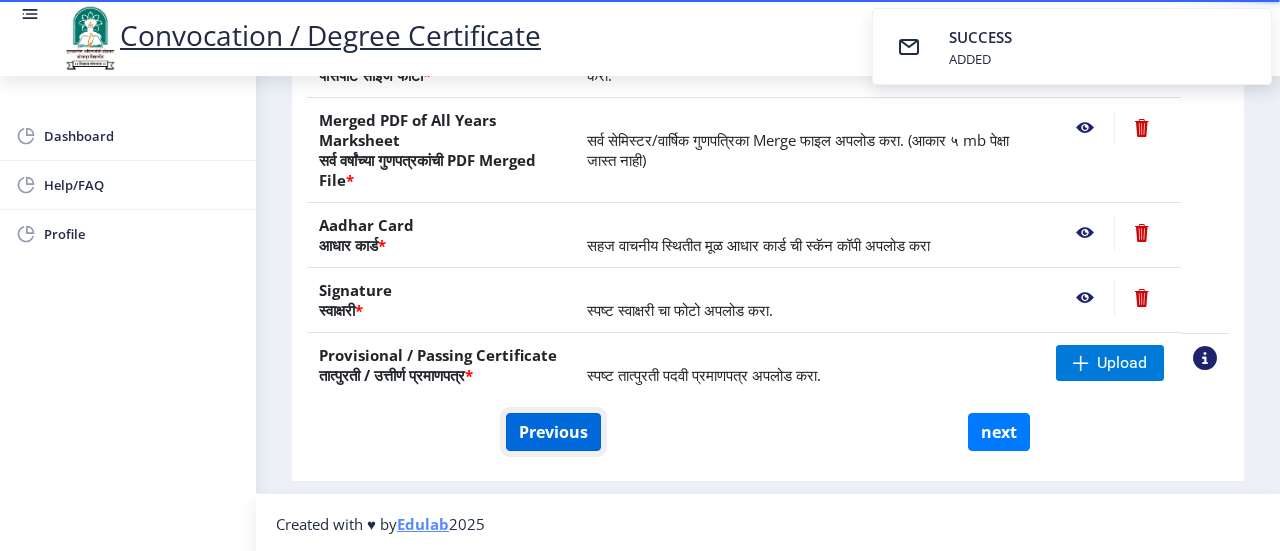 click on "Previous" 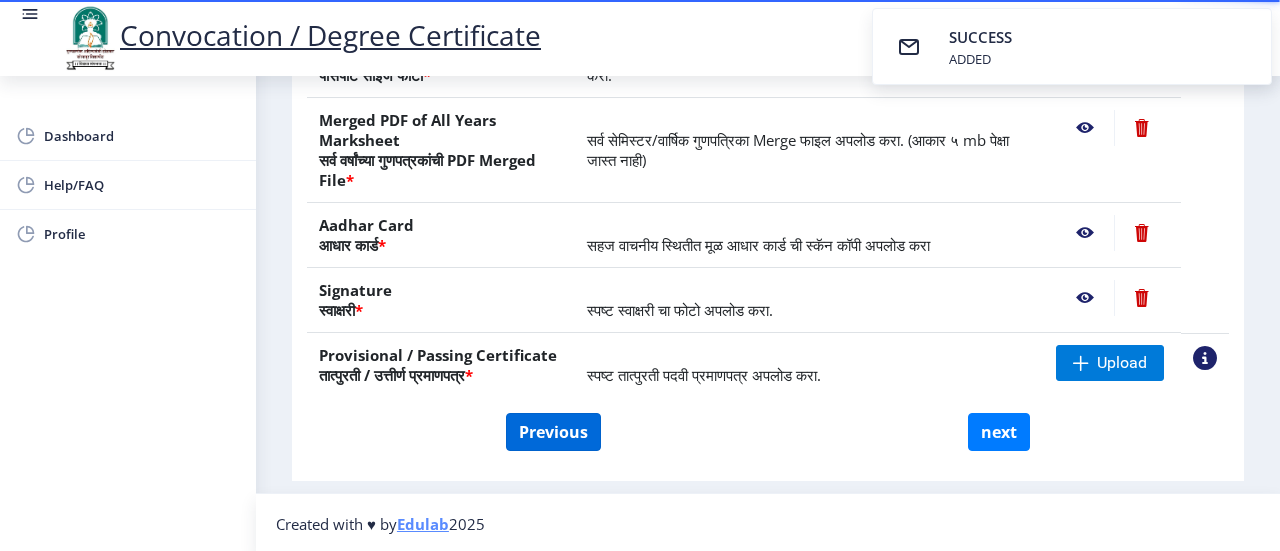 select on "Regular" 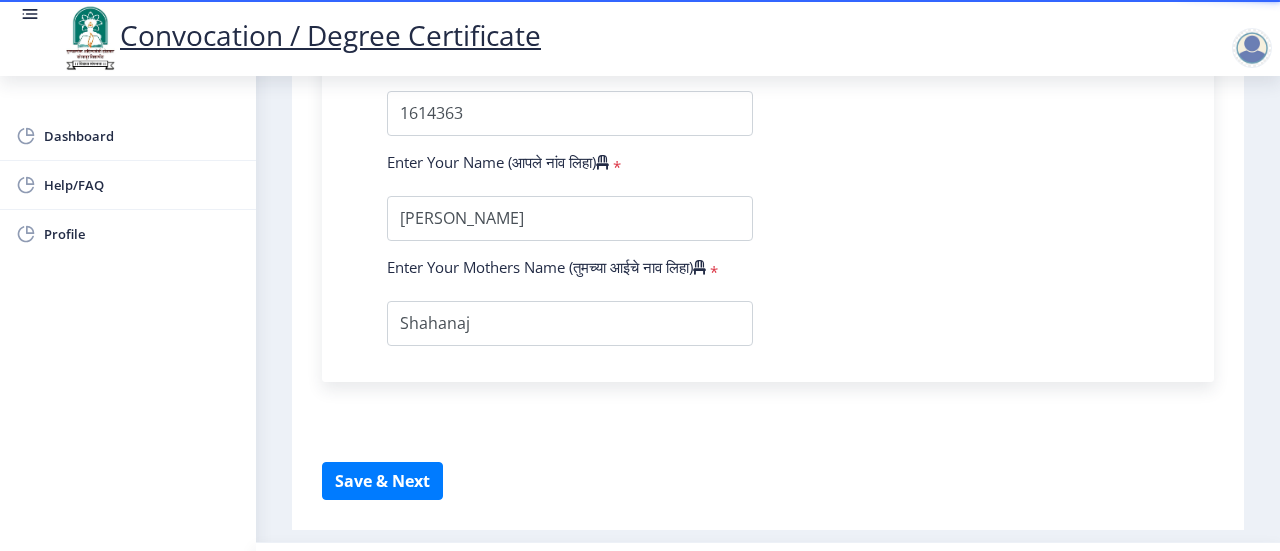 scroll, scrollTop: 1493, scrollLeft: 0, axis: vertical 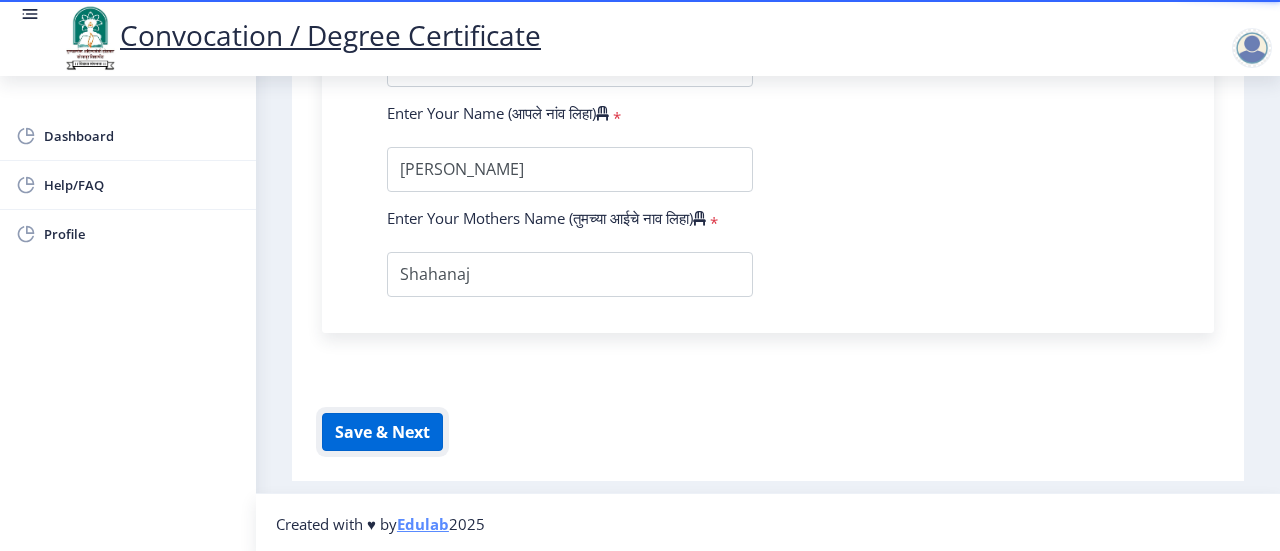 click on "Save & Next" 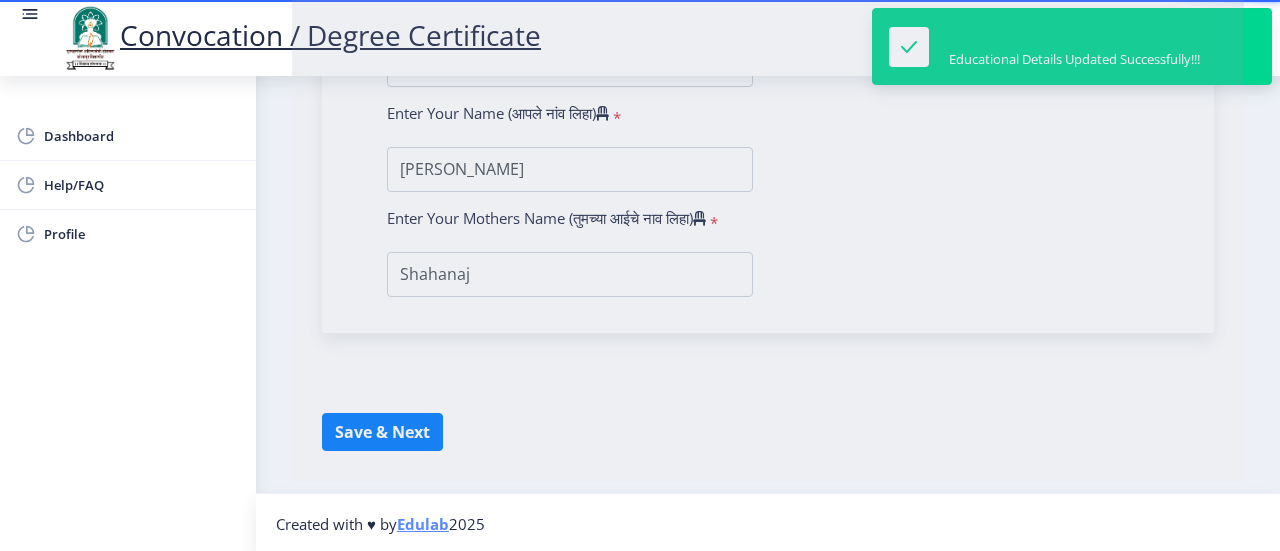 select 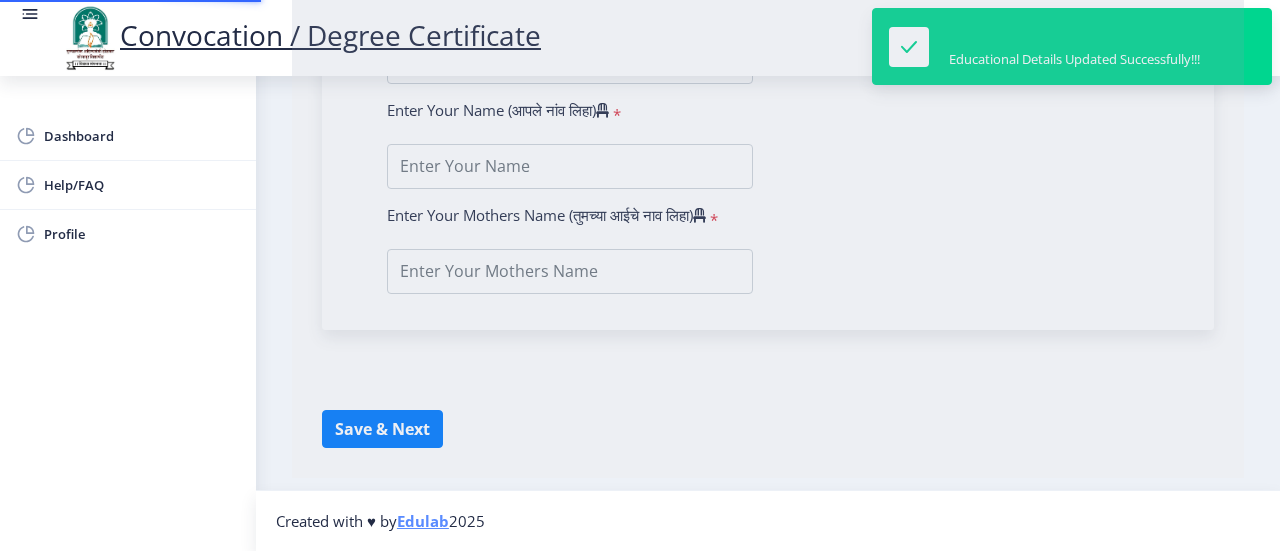 scroll, scrollTop: 0, scrollLeft: 0, axis: both 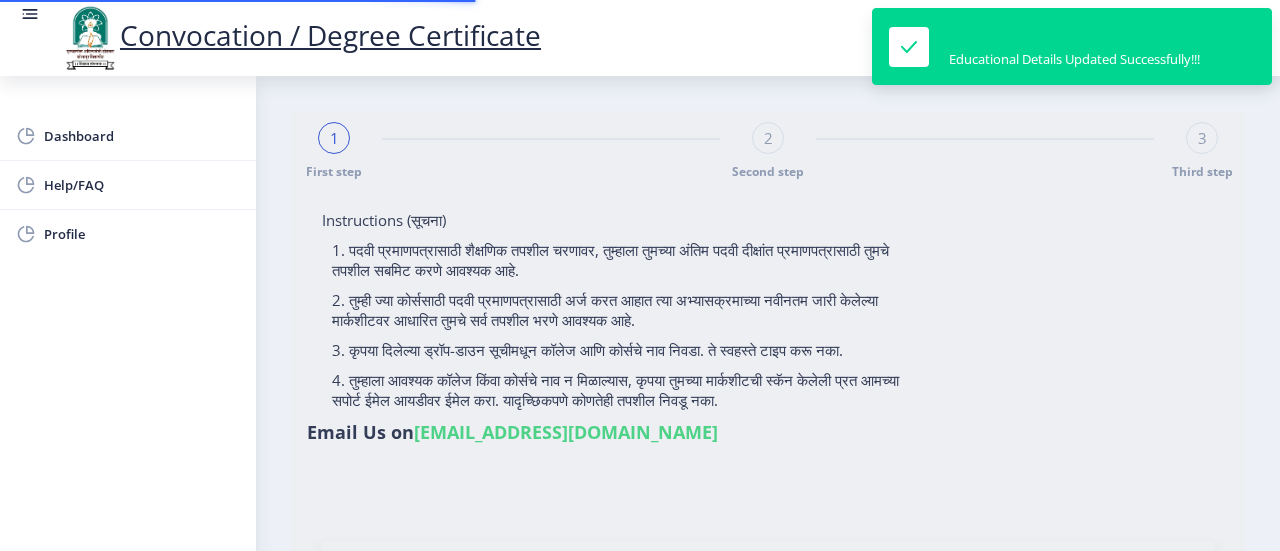type on "[PERSON_NAME]" 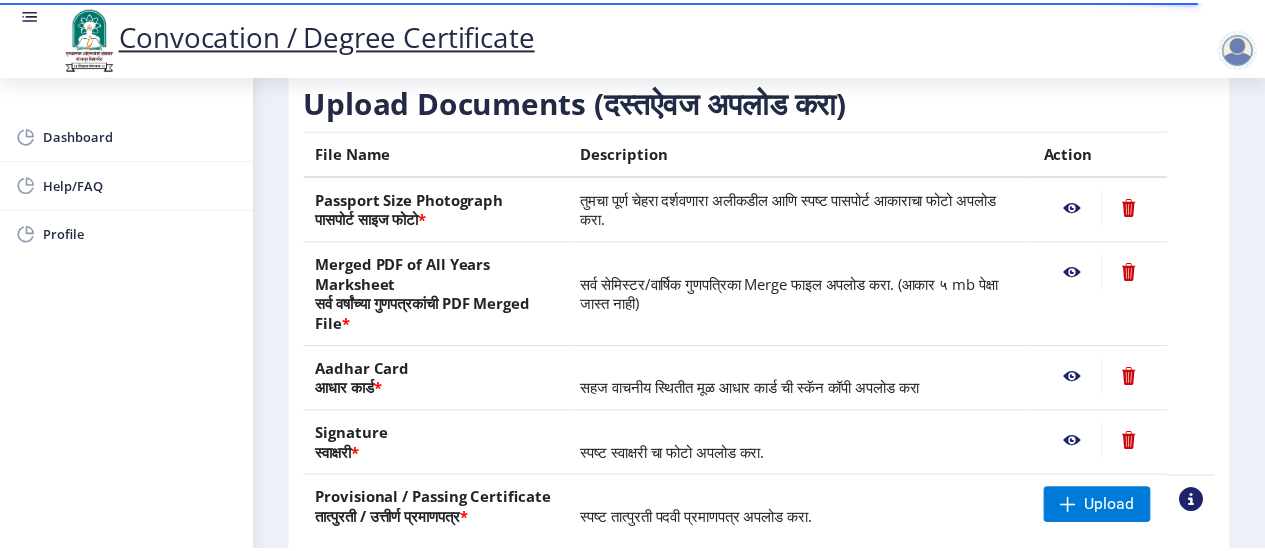 scroll, scrollTop: 336, scrollLeft: 0, axis: vertical 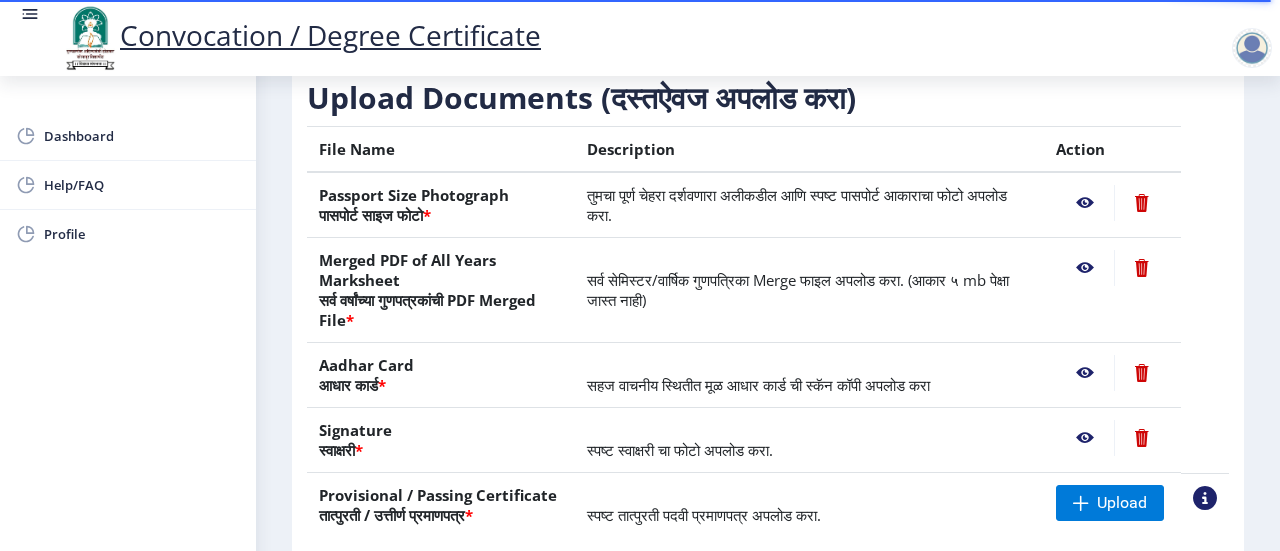 click 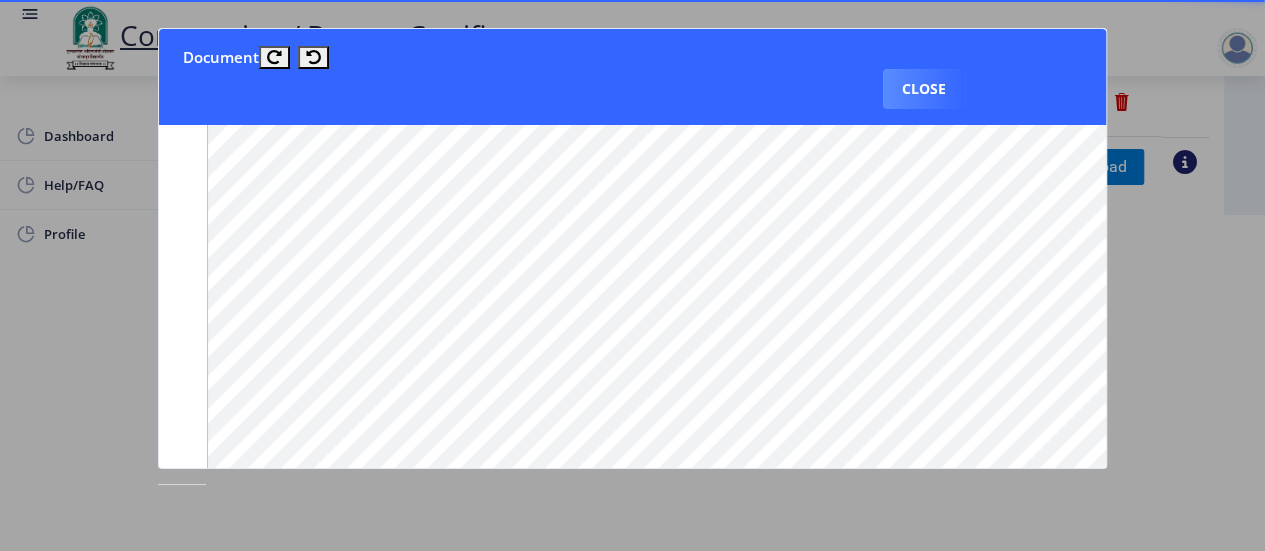 scroll, scrollTop: 1235, scrollLeft: 0, axis: vertical 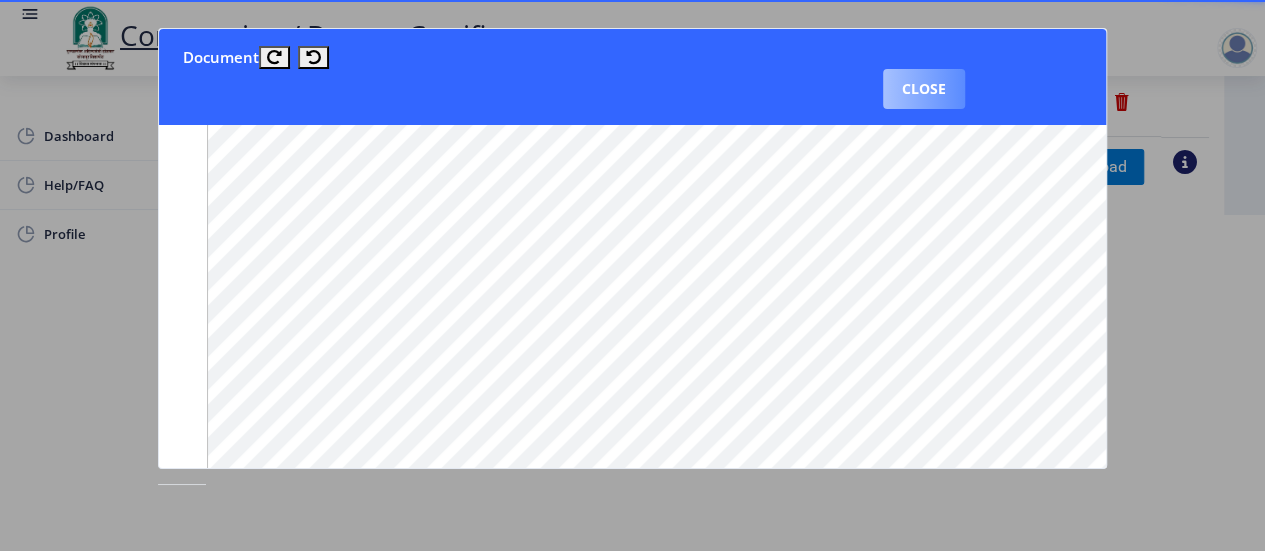 click on "Close" at bounding box center [924, 89] 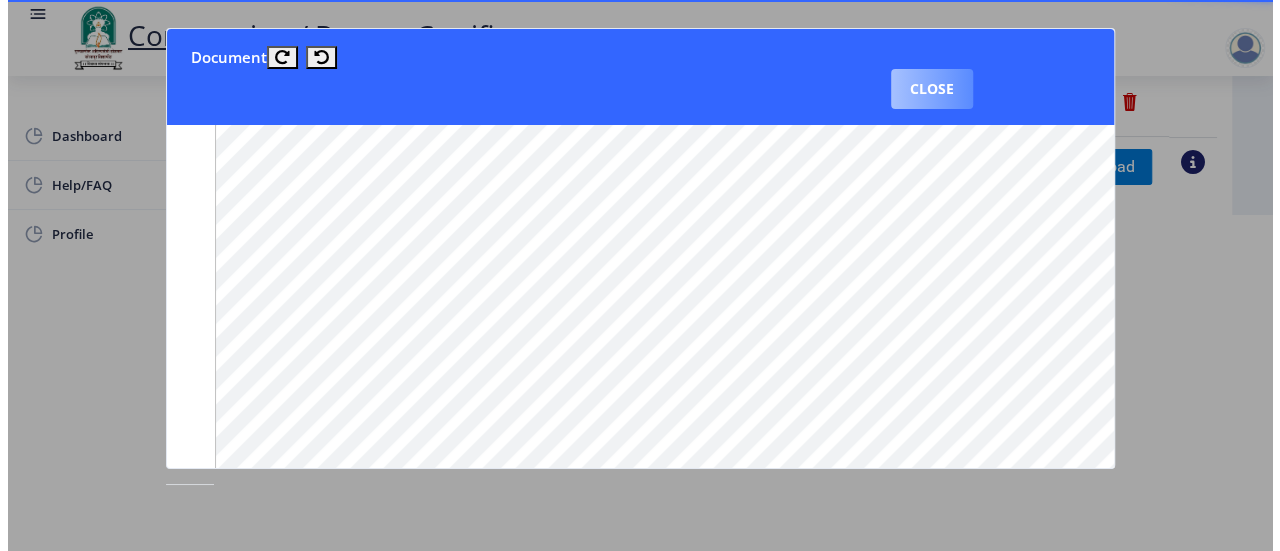 scroll, scrollTop: 280, scrollLeft: 0, axis: vertical 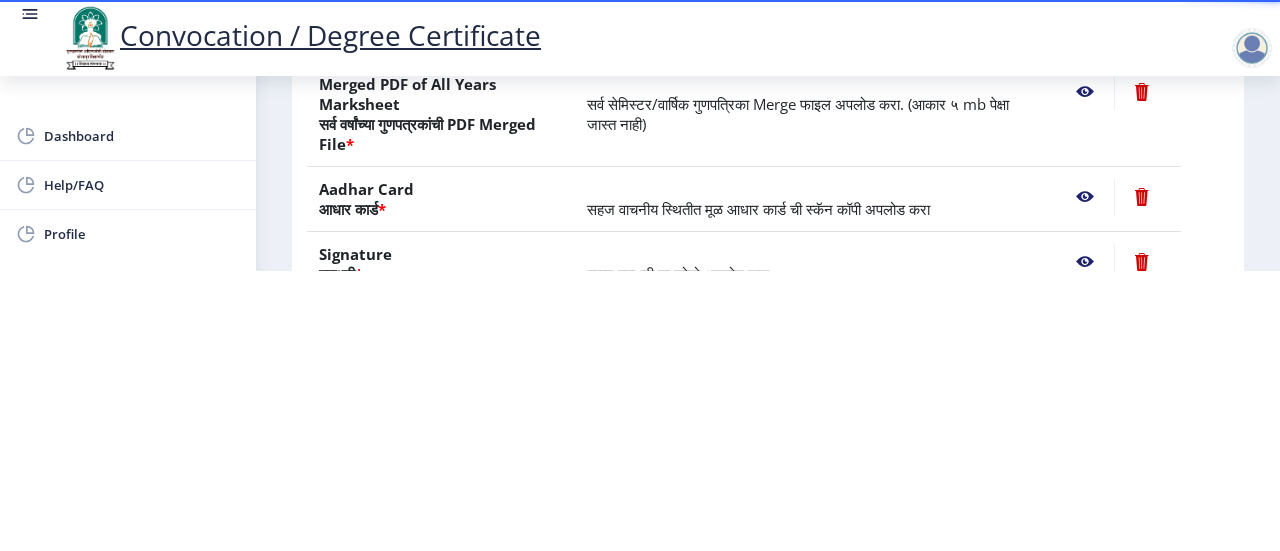 click 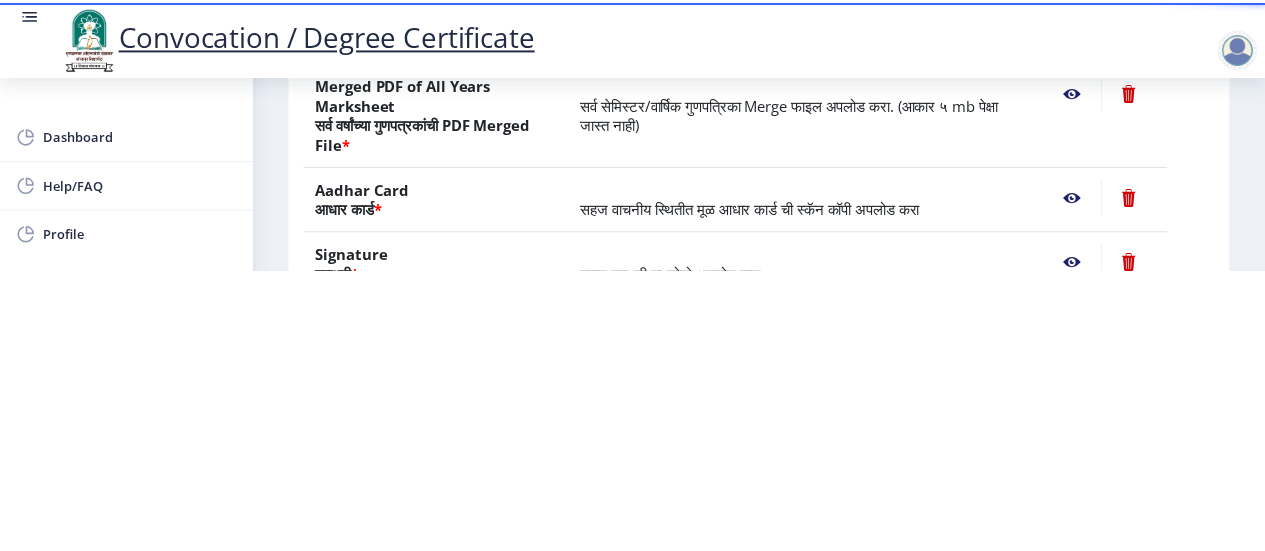 scroll, scrollTop: 0, scrollLeft: 0, axis: both 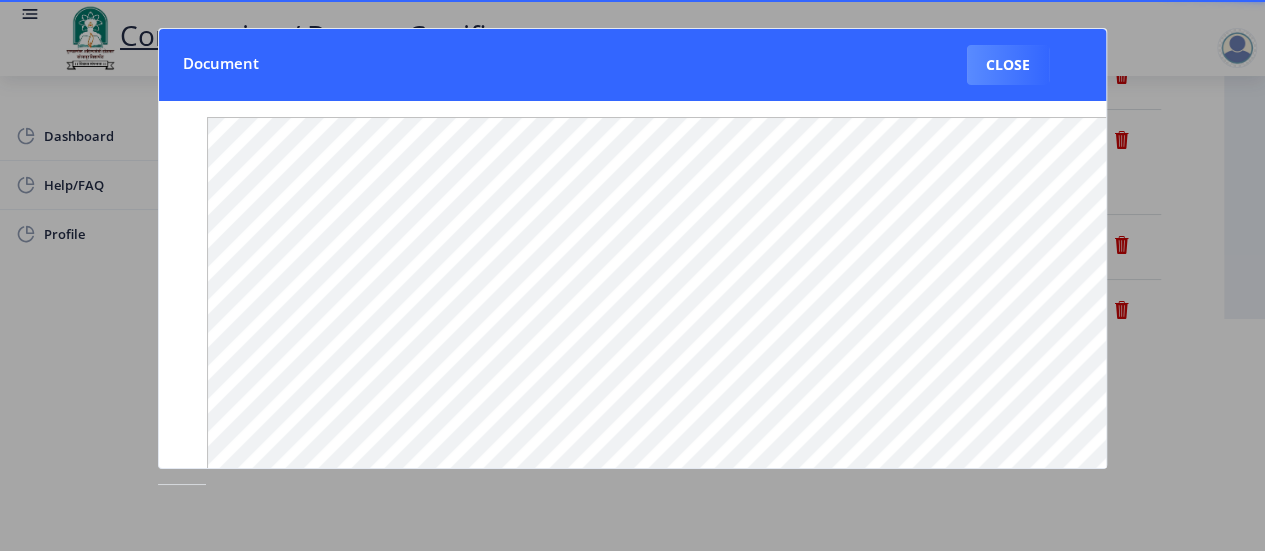type 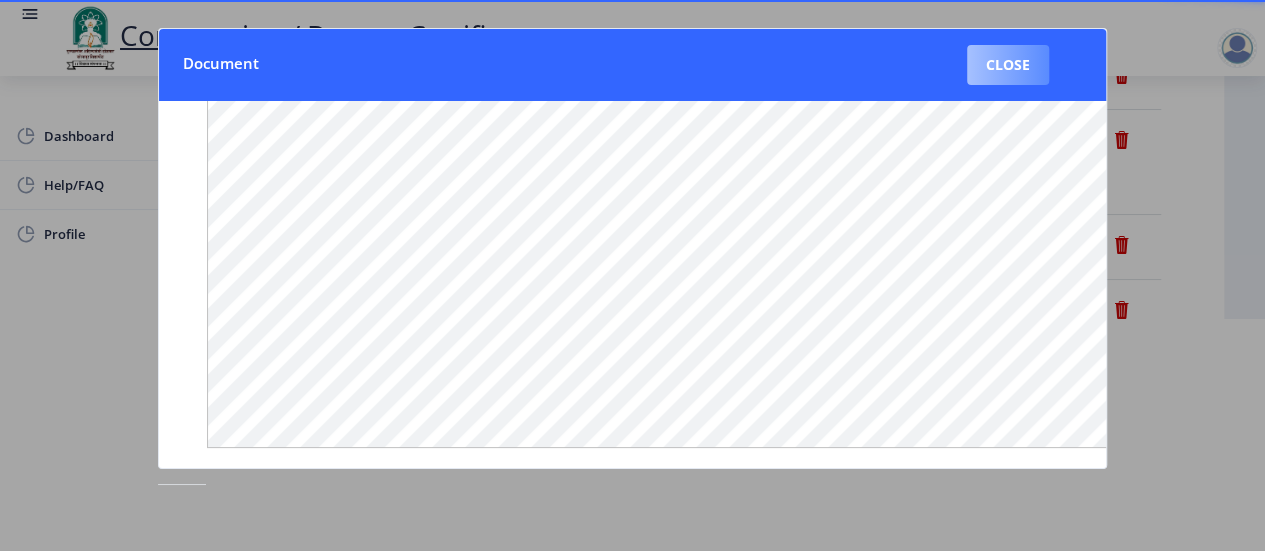 click on "Close" at bounding box center (1008, 65) 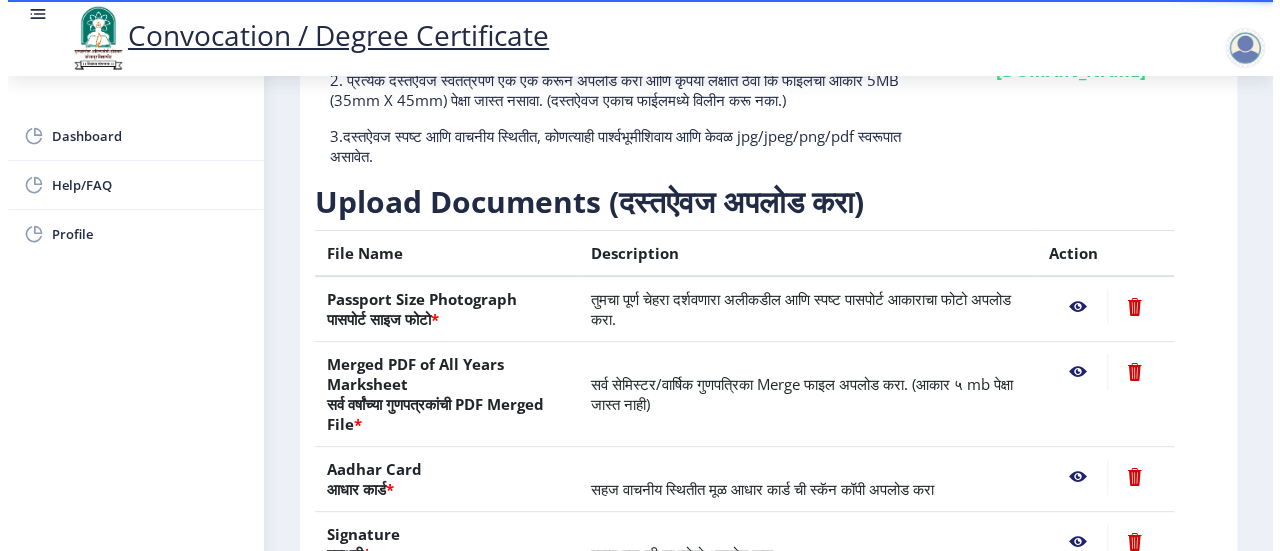 scroll, scrollTop: 232, scrollLeft: 0, axis: vertical 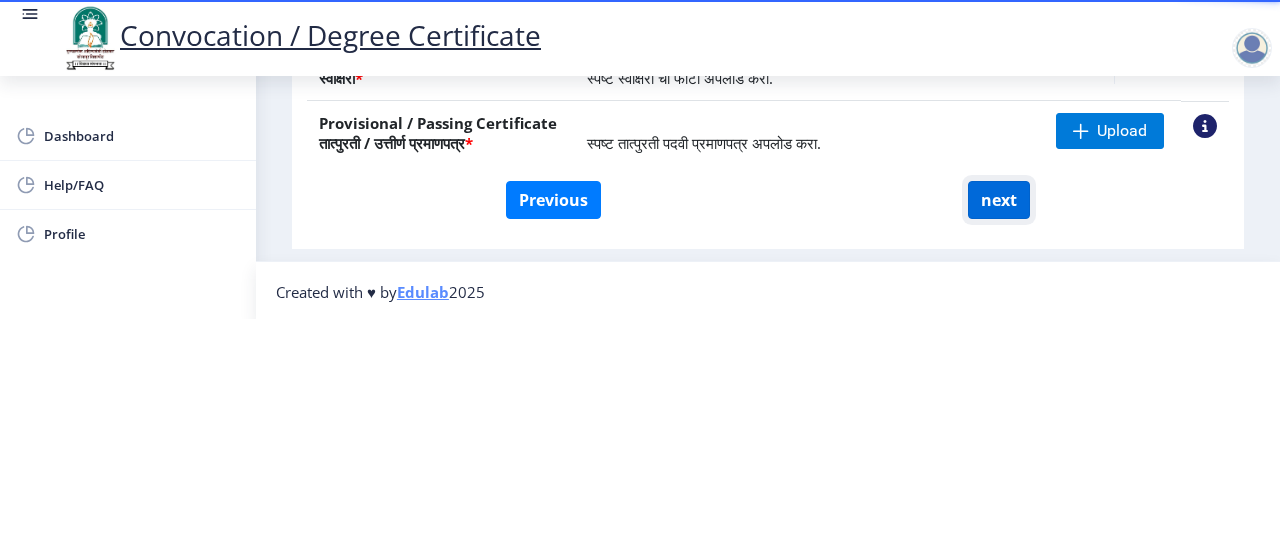 click on "next" 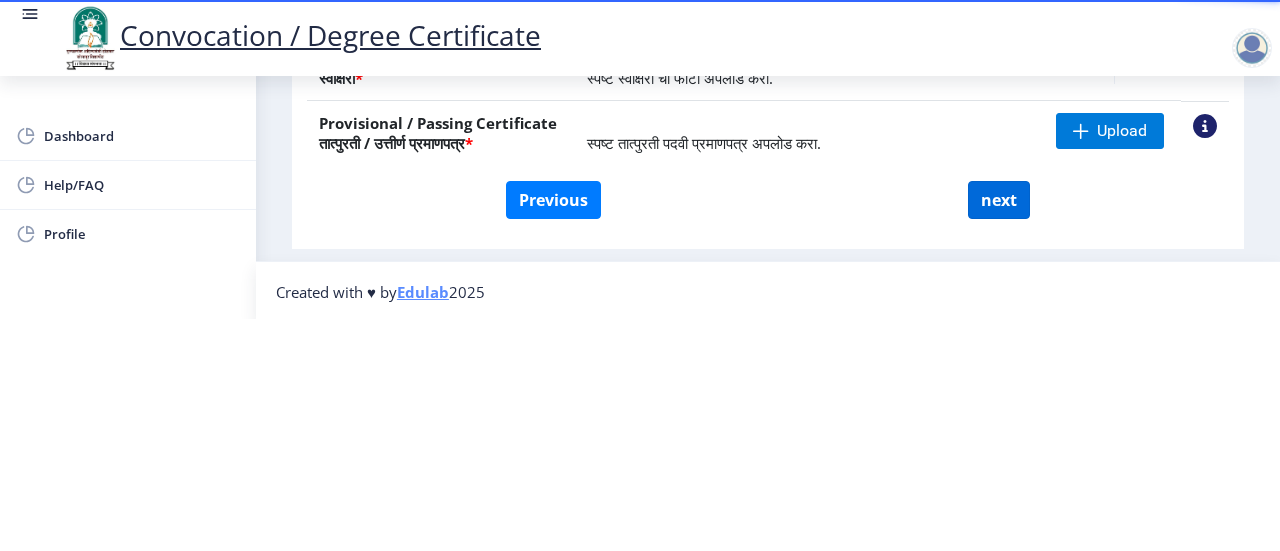 select 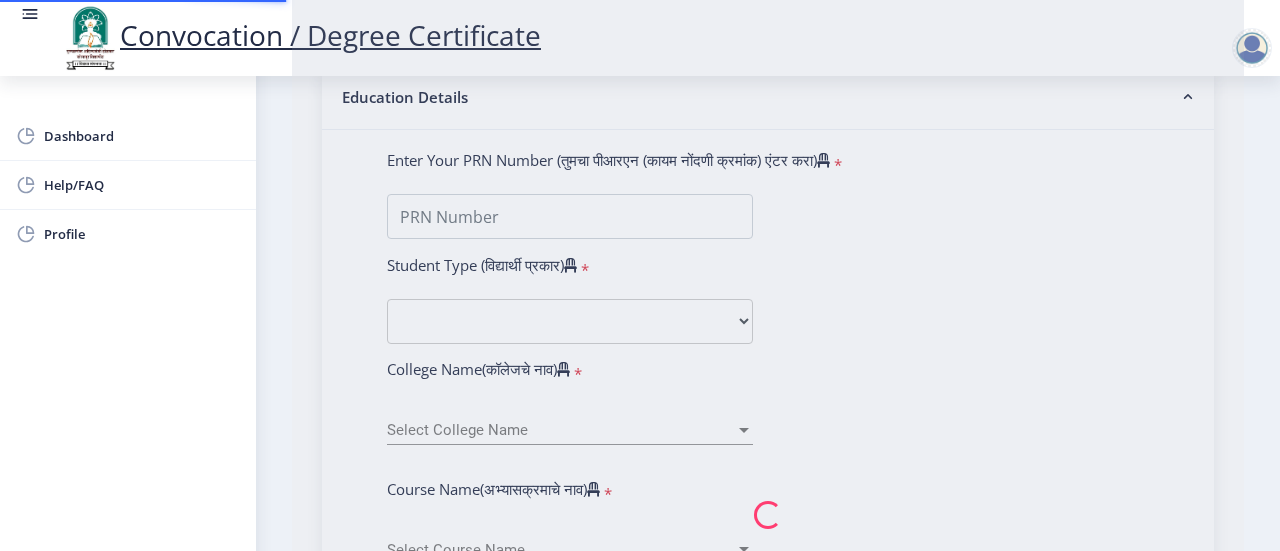scroll, scrollTop: 0, scrollLeft: 0, axis: both 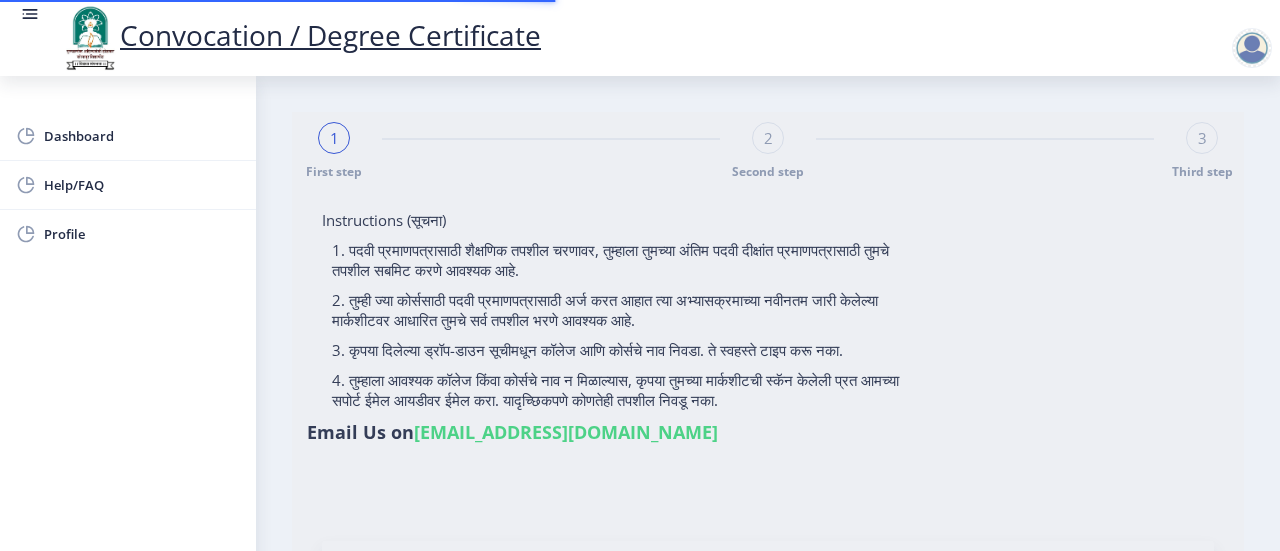 type on "[PERSON_NAME]" 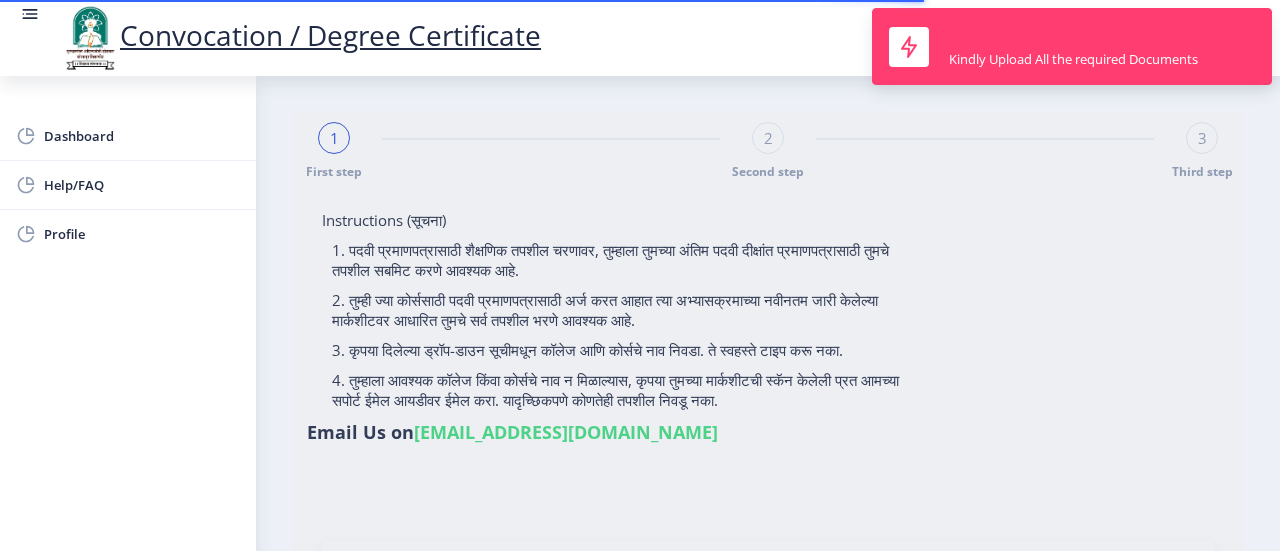 type on "2016032500143633" 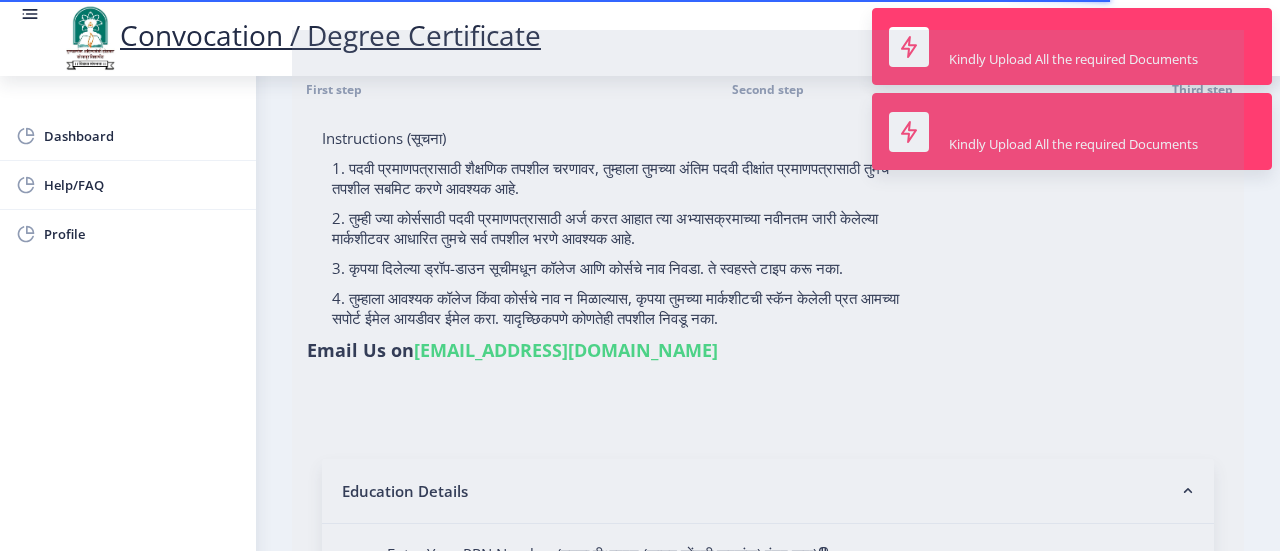 select on "Computer Science" 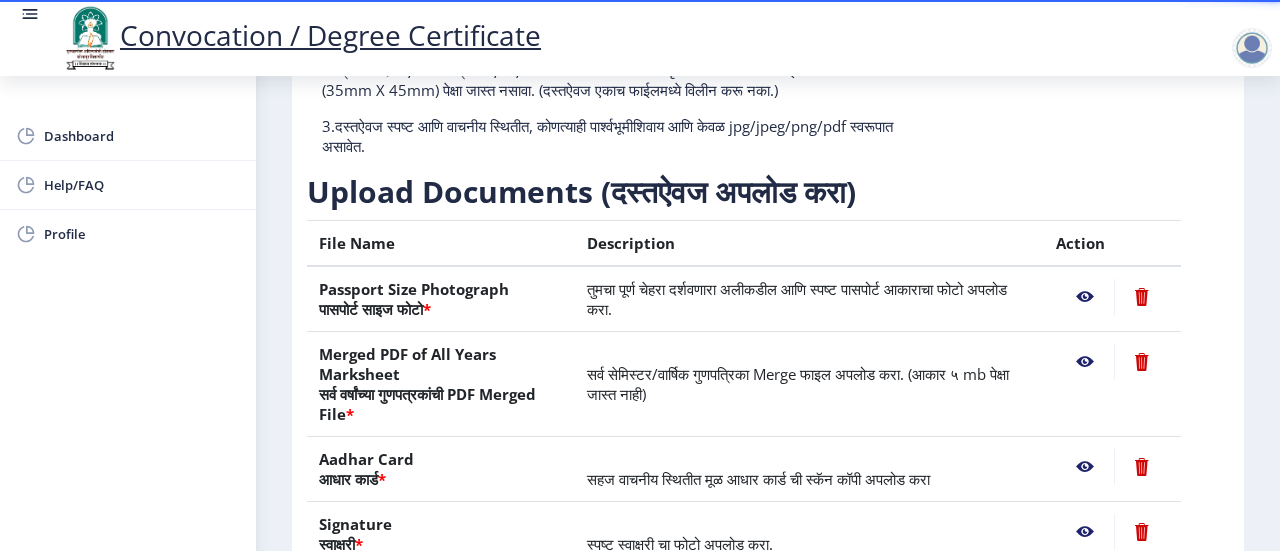 scroll, scrollTop: 476, scrollLeft: 0, axis: vertical 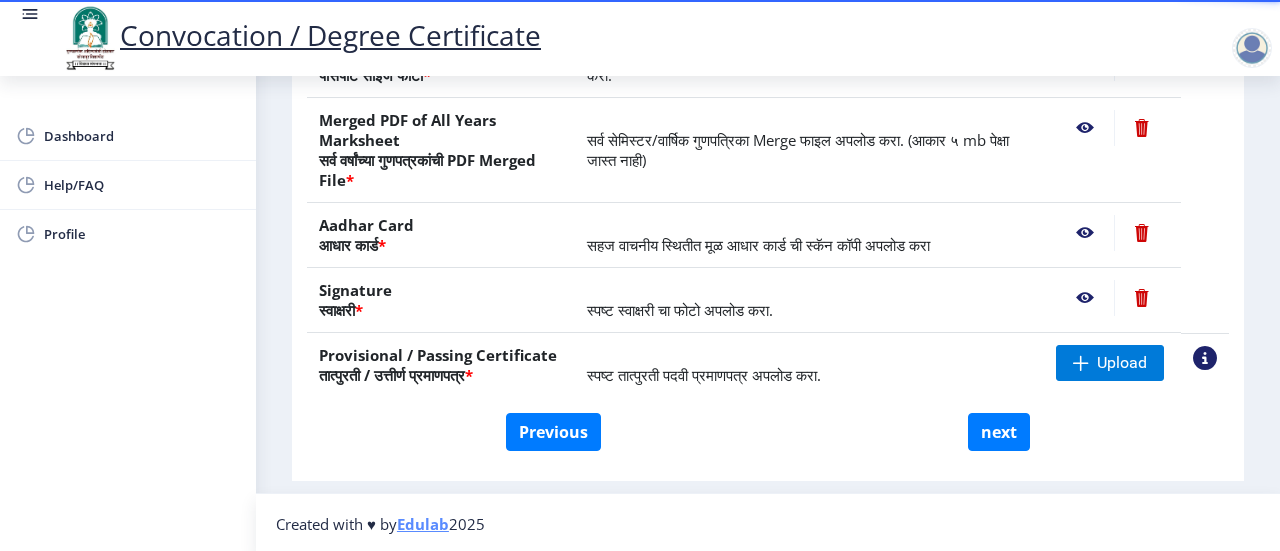 click on "स्पष्ट तात्पुरती पदवी प्रमाणपत्र अपलोड करा." 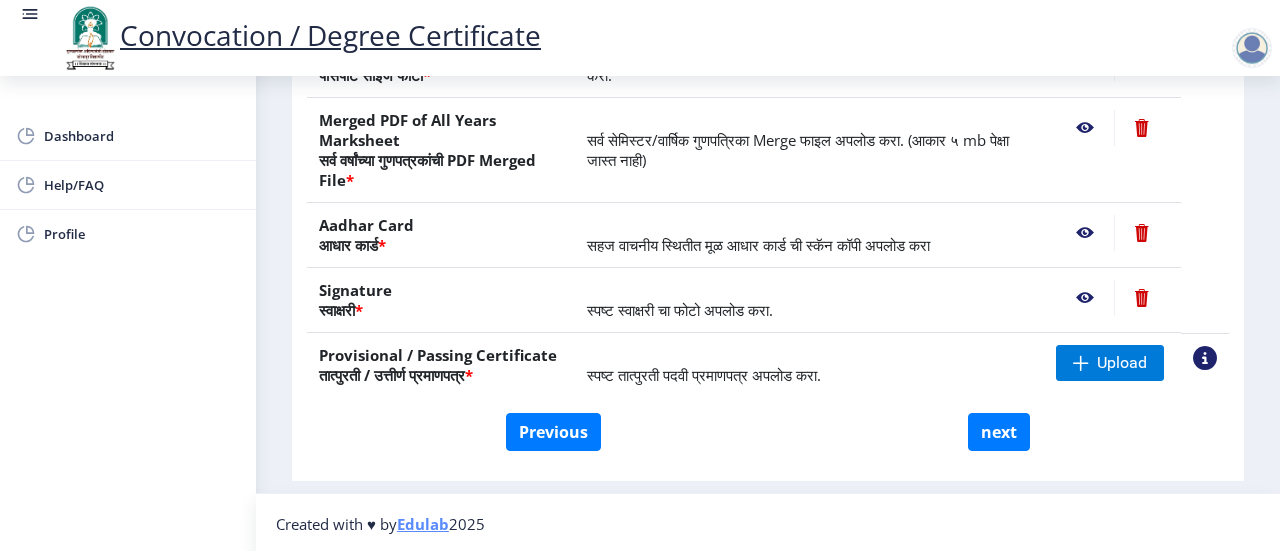 click on "स्पष्ट तात्पुरती पदवी प्रमाणपत्र अपलोड करा." 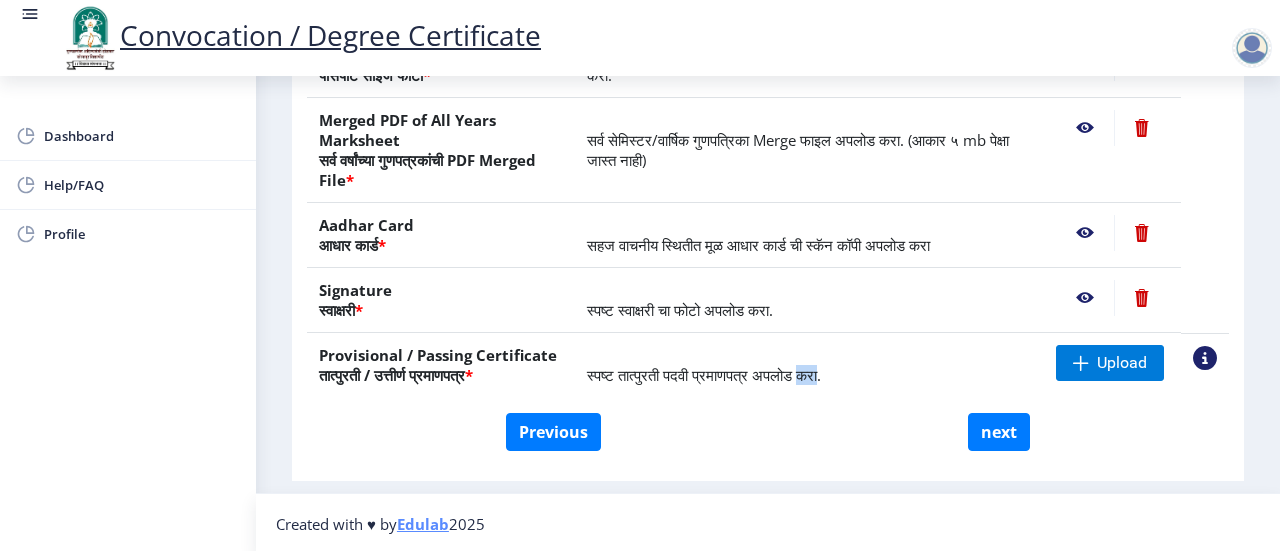 click on "स्पष्ट तात्पुरती पदवी प्रमाणपत्र अपलोड करा." 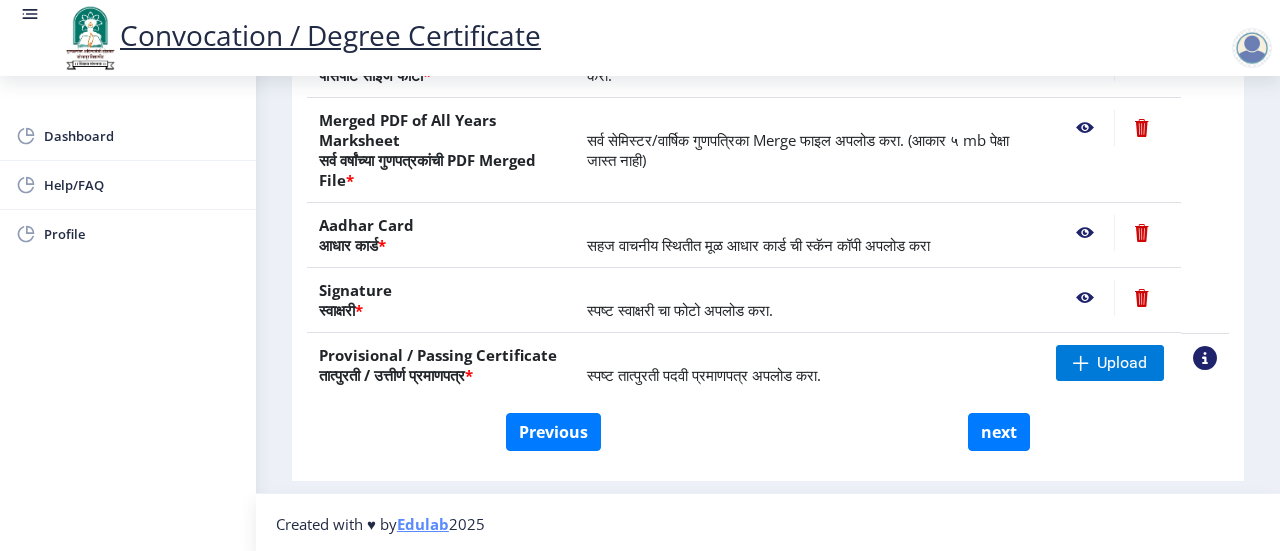 click on "स्पष्ट तात्पुरती पदवी प्रमाणपत्र अपलोड करा." 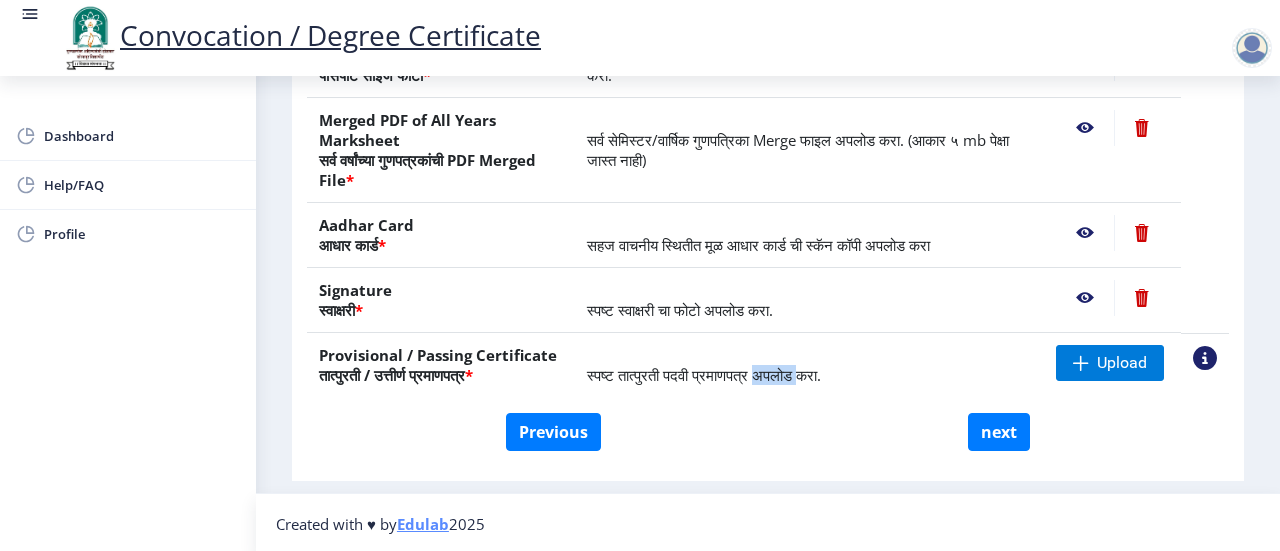 click on "स्पष्ट तात्पुरती पदवी प्रमाणपत्र अपलोड करा." 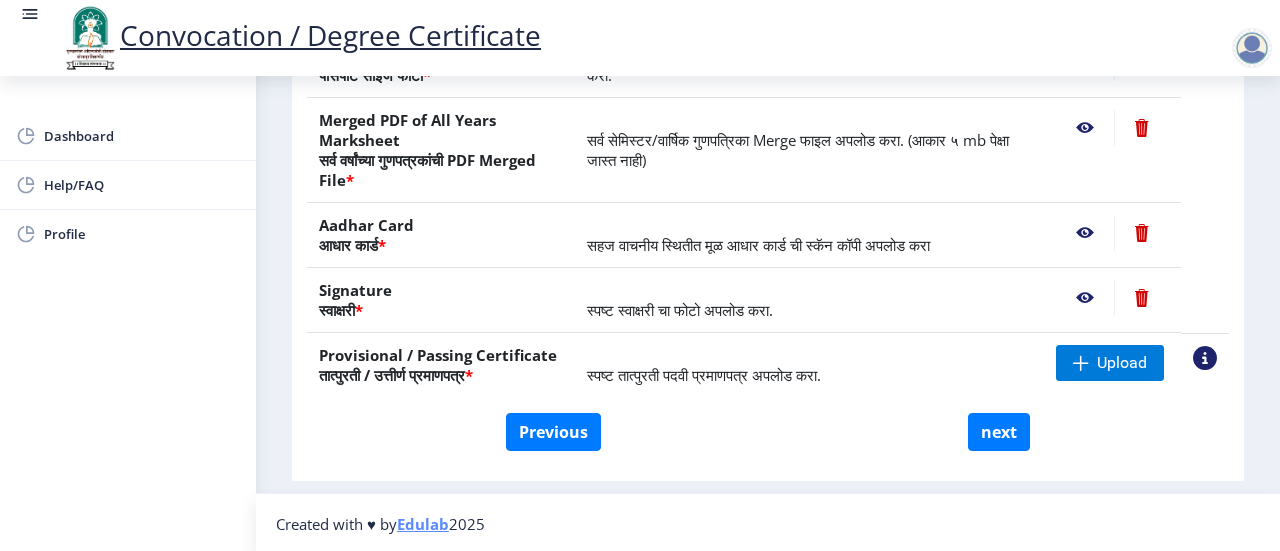 click on "स्पष्ट तात्पुरती पदवी प्रमाणपत्र अपलोड करा." 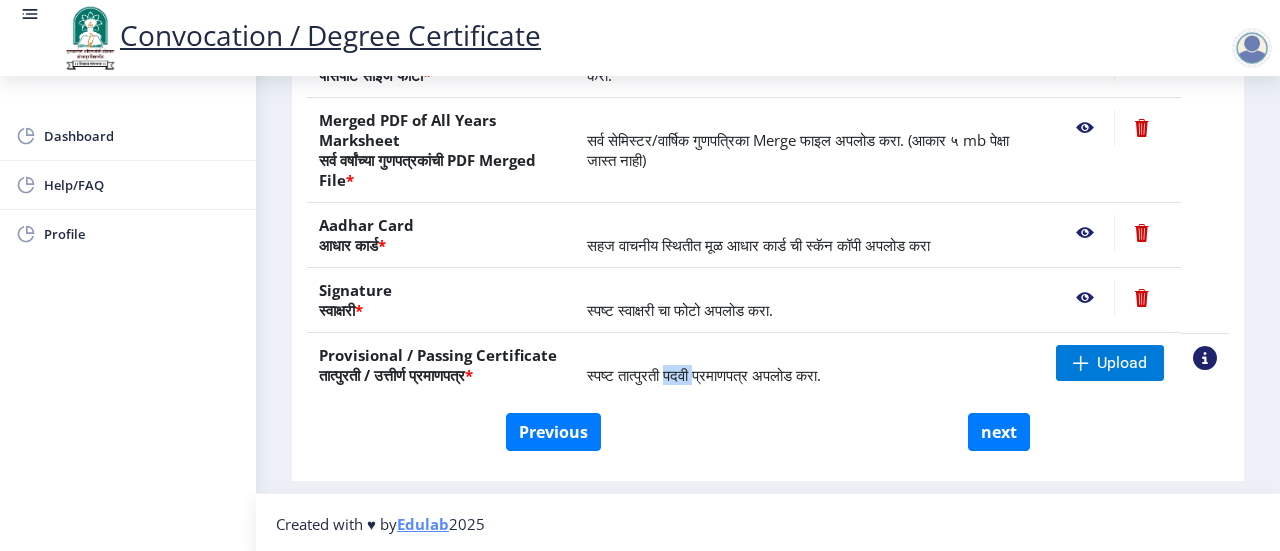 click on "स्पष्ट तात्पुरती पदवी प्रमाणपत्र अपलोड करा." 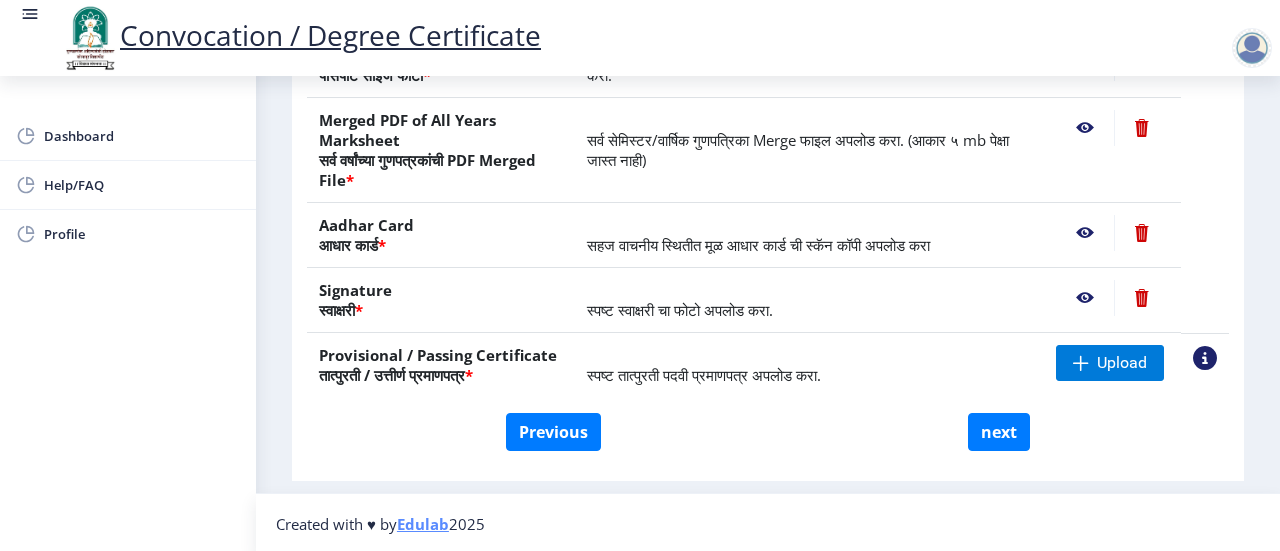 click on "स्पष्ट तात्पुरती पदवी प्रमाणपत्र अपलोड करा." 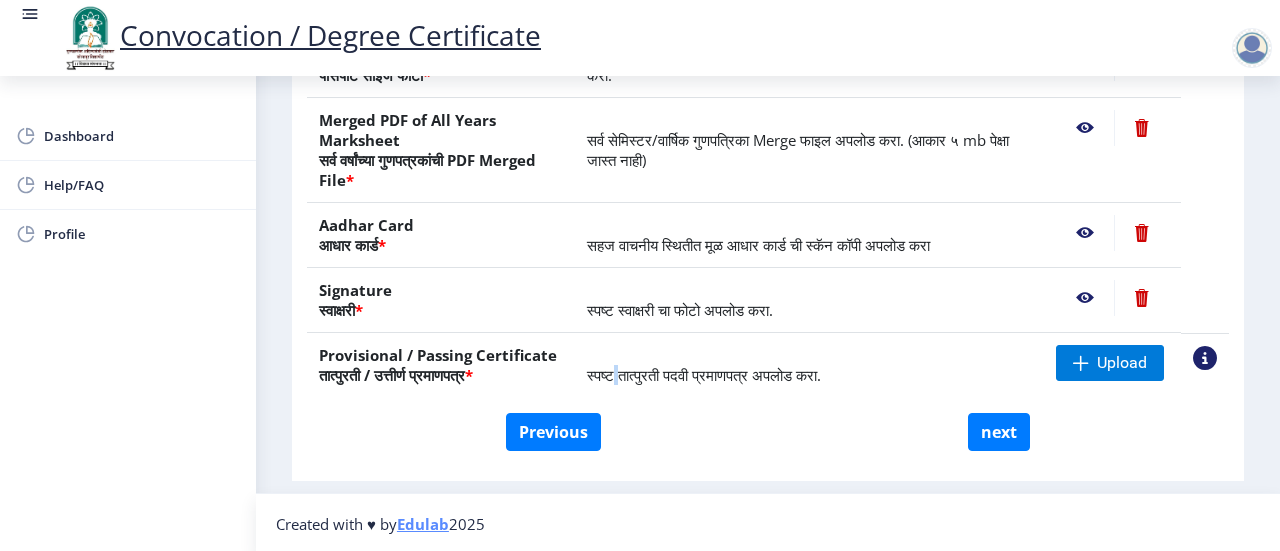 click on "स्पष्ट तात्पुरती पदवी प्रमाणपत्र अपलोड करा." 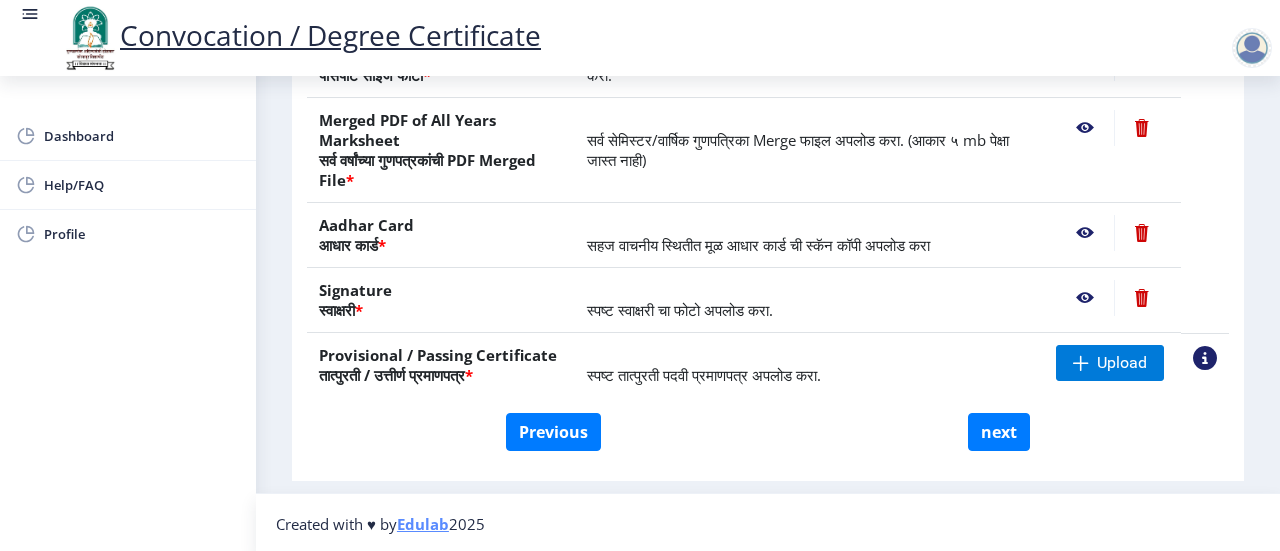 click on "स्पष्ट तात्पुरती पदवी प्रमाणपत्र अपलोड करा." 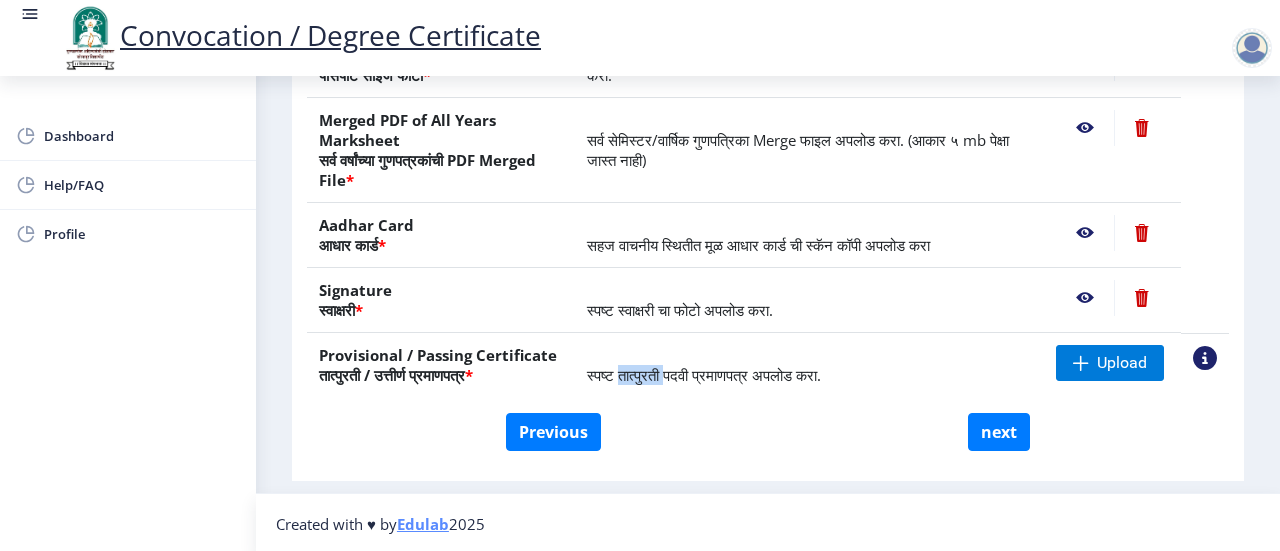 click on "स्पष्ट तात्पुरती पदवी प्रमाणपत्र अपलोड करा." 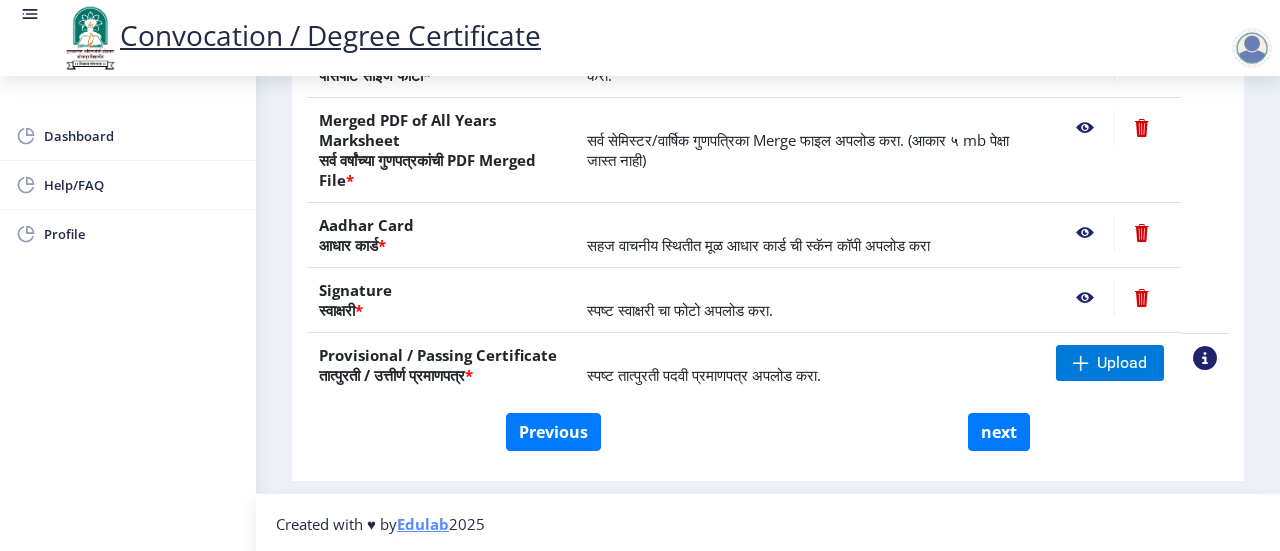 click on "स्पष्ट तात्पुरती पदवी प्रमाणपत्र अपलोड करा." 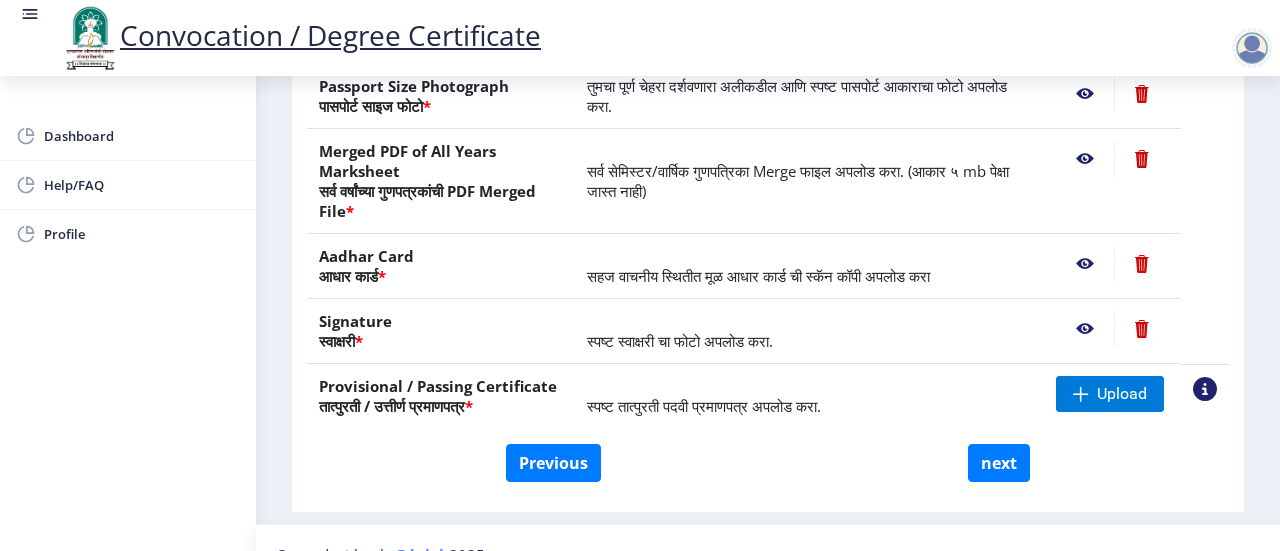 scroll, scrollTop: 476, scrollLeft: 0, axis: vertical 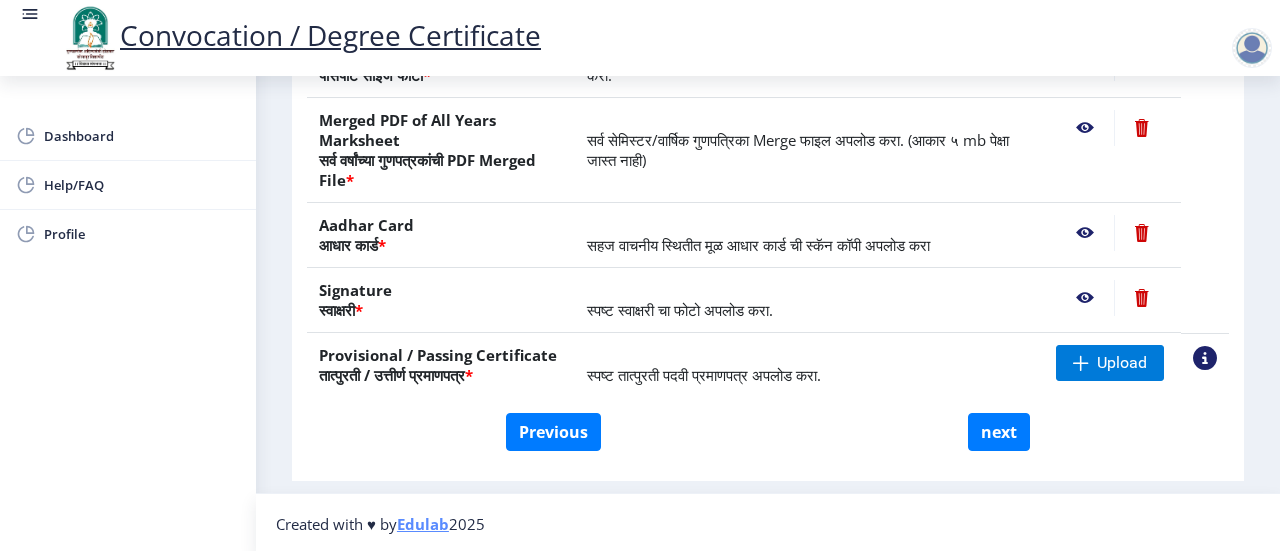 click on "सर्व सेमिस्टर/वार्षिक गुणपत्रिका Merge फाइल अपलोड करा. (आकार ५ mb पेक्षा जास्त नाही)" 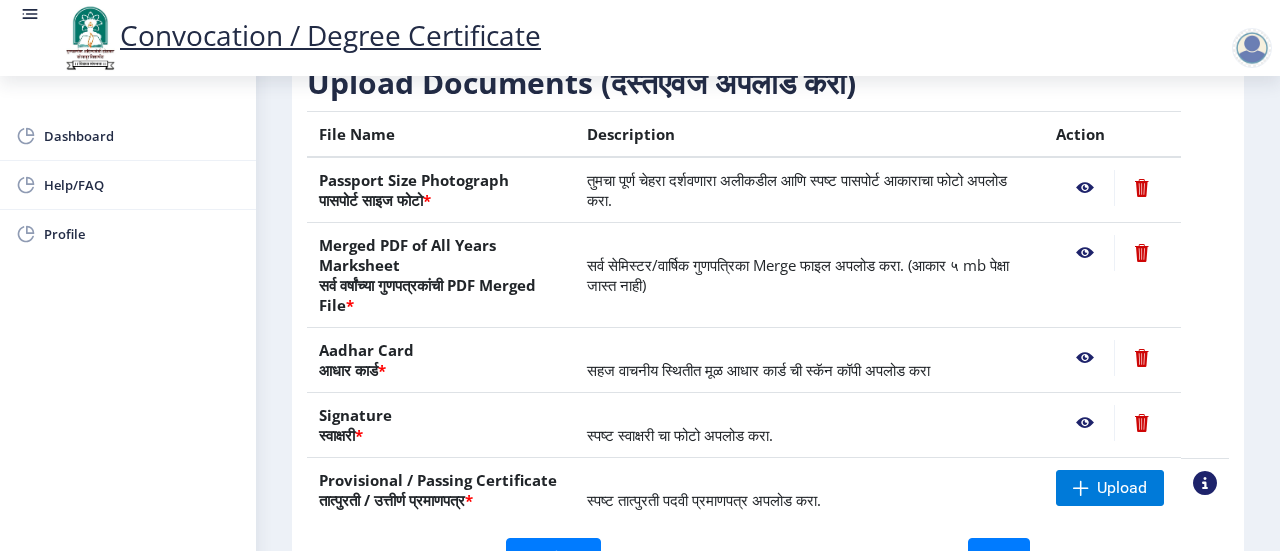 scroll, scrollTop: 476, scrollLeft: 0, axis: vertical 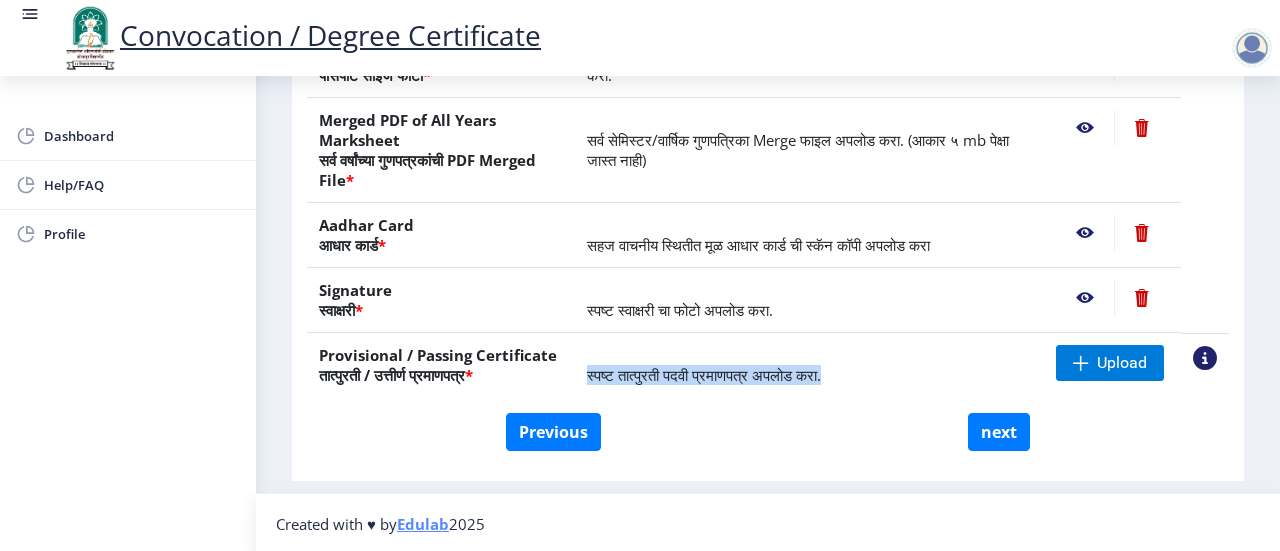 drag, startPoint x: 588, startPoint y: 365, endPoint x: 834, endPoint y: 379, distance: 246.39806 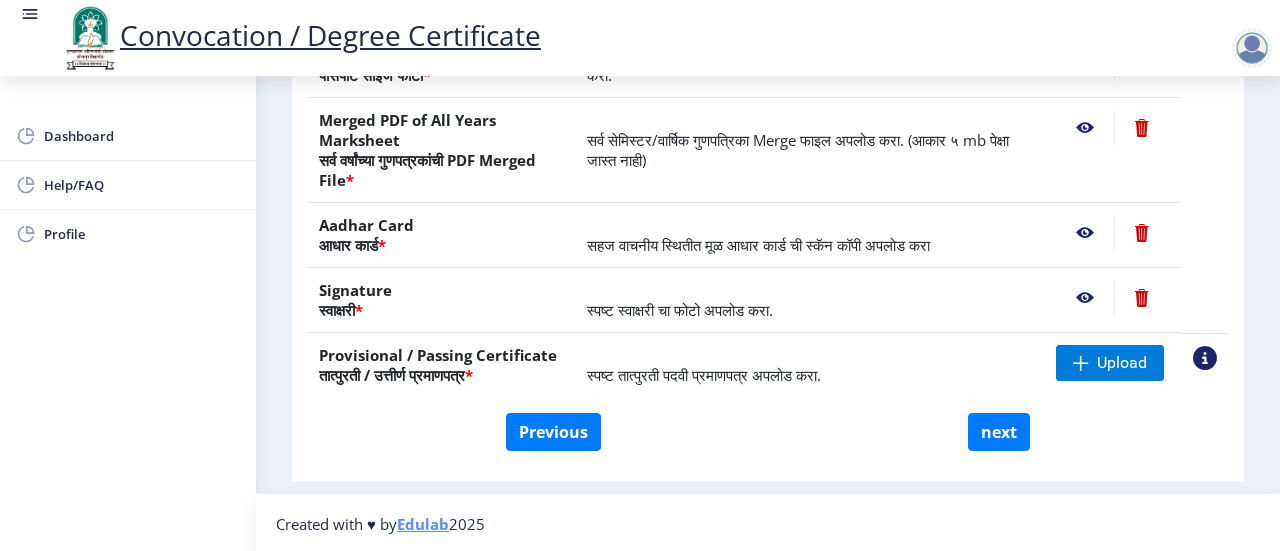 click on "Previous next" 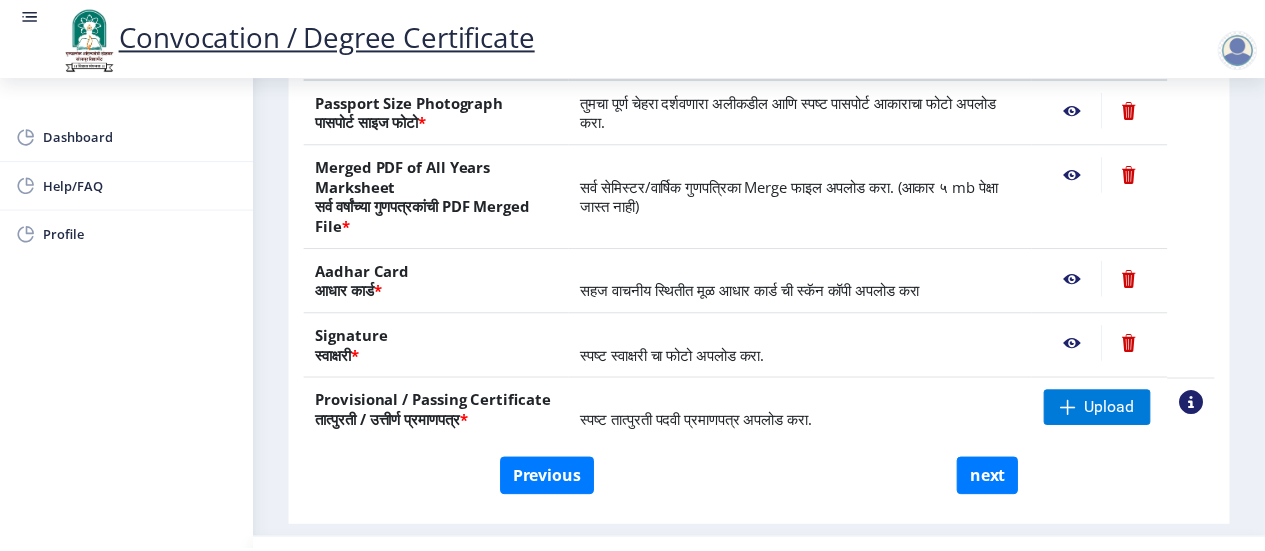 scroll, scrollTop: 476, scrollLeft: 0, axis: vertical 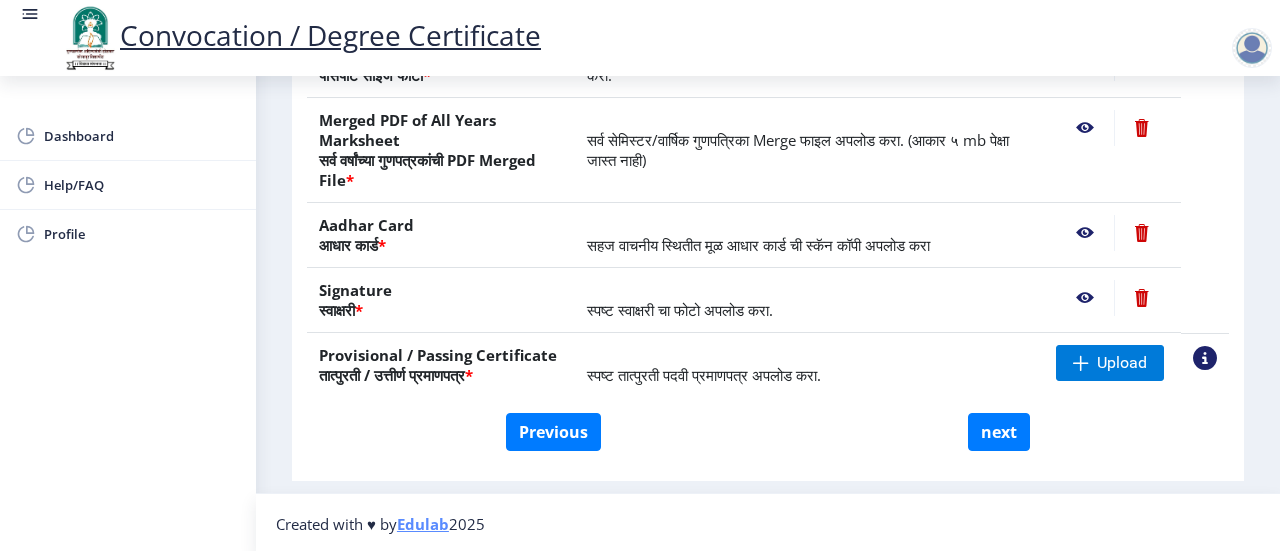 click 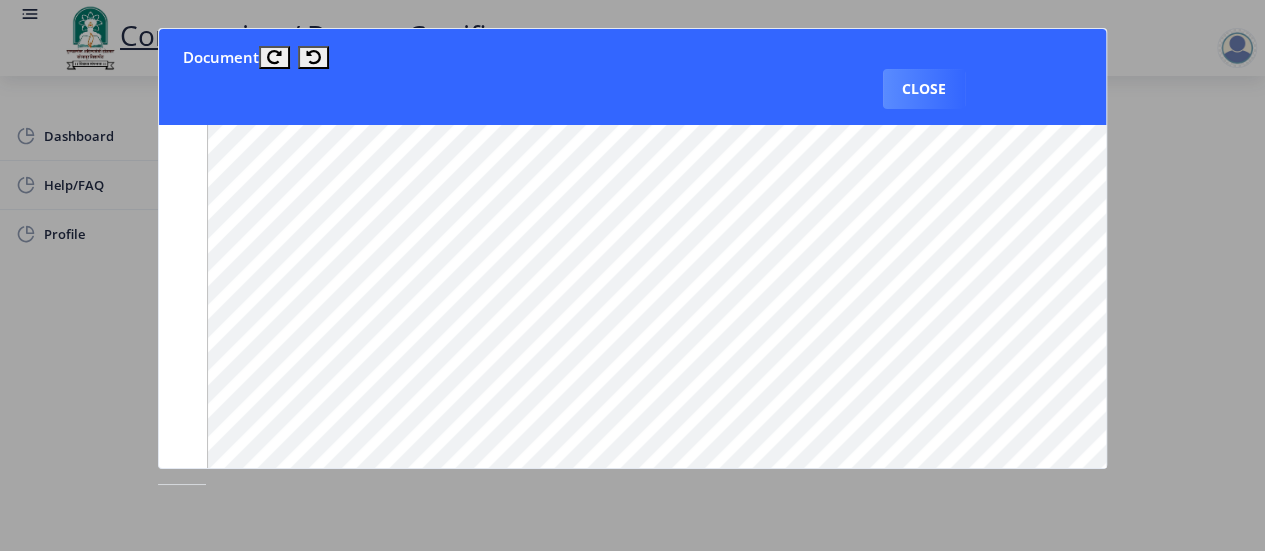 scroll, scrollTop: 731, scrollLeft: 0, axis: vertical 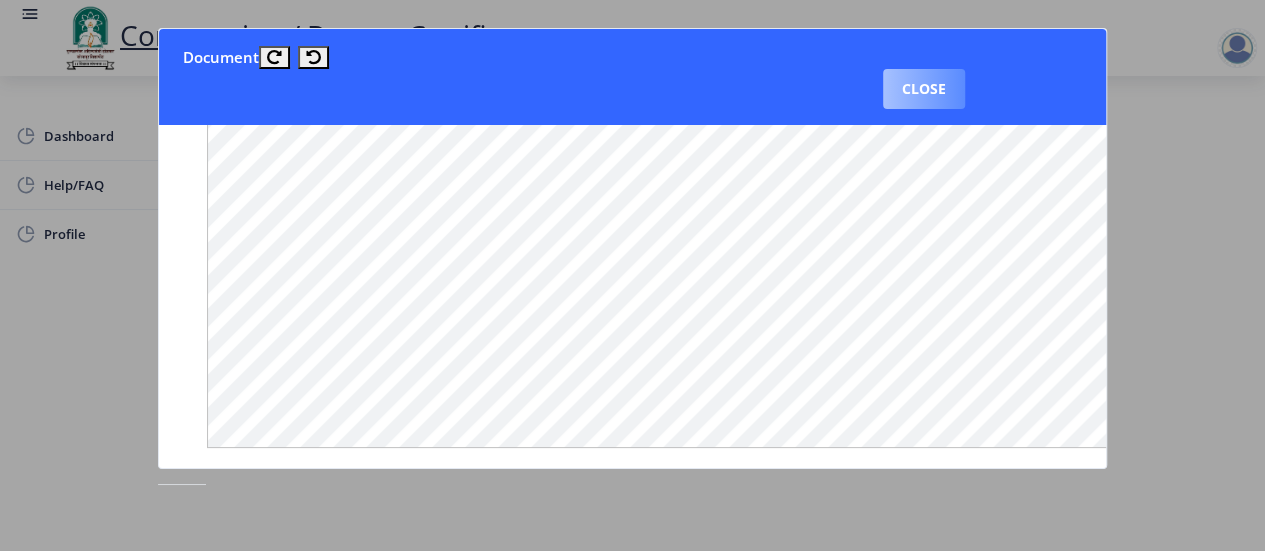 click on "Close" at bounding box center [924, 89] 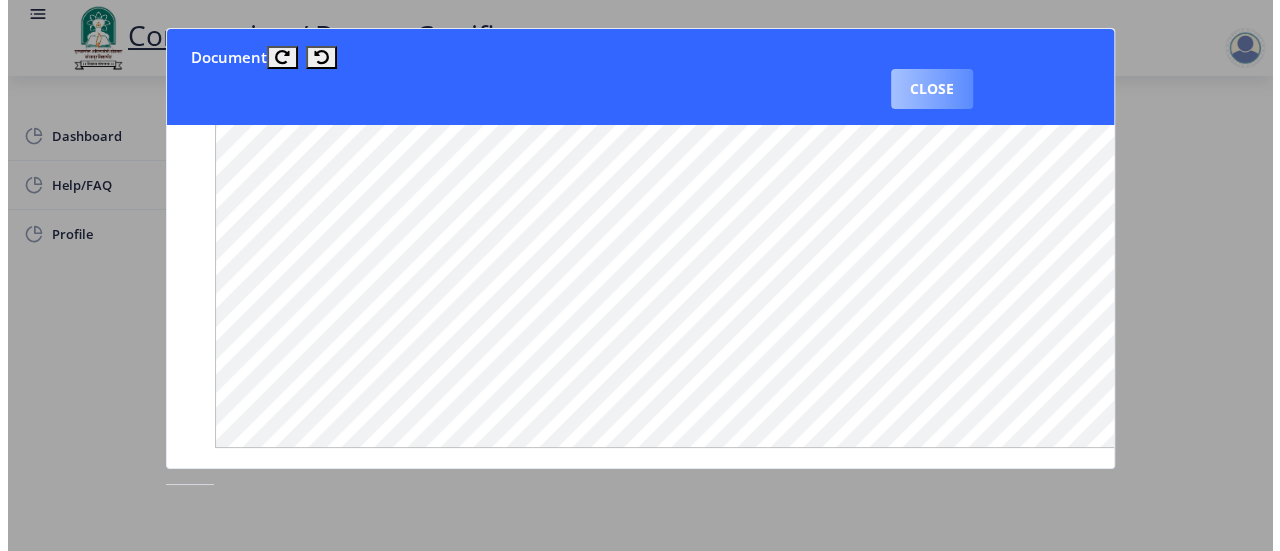 scroll, scrollTop: 280, scrollLeft: 0, axis: vertical 